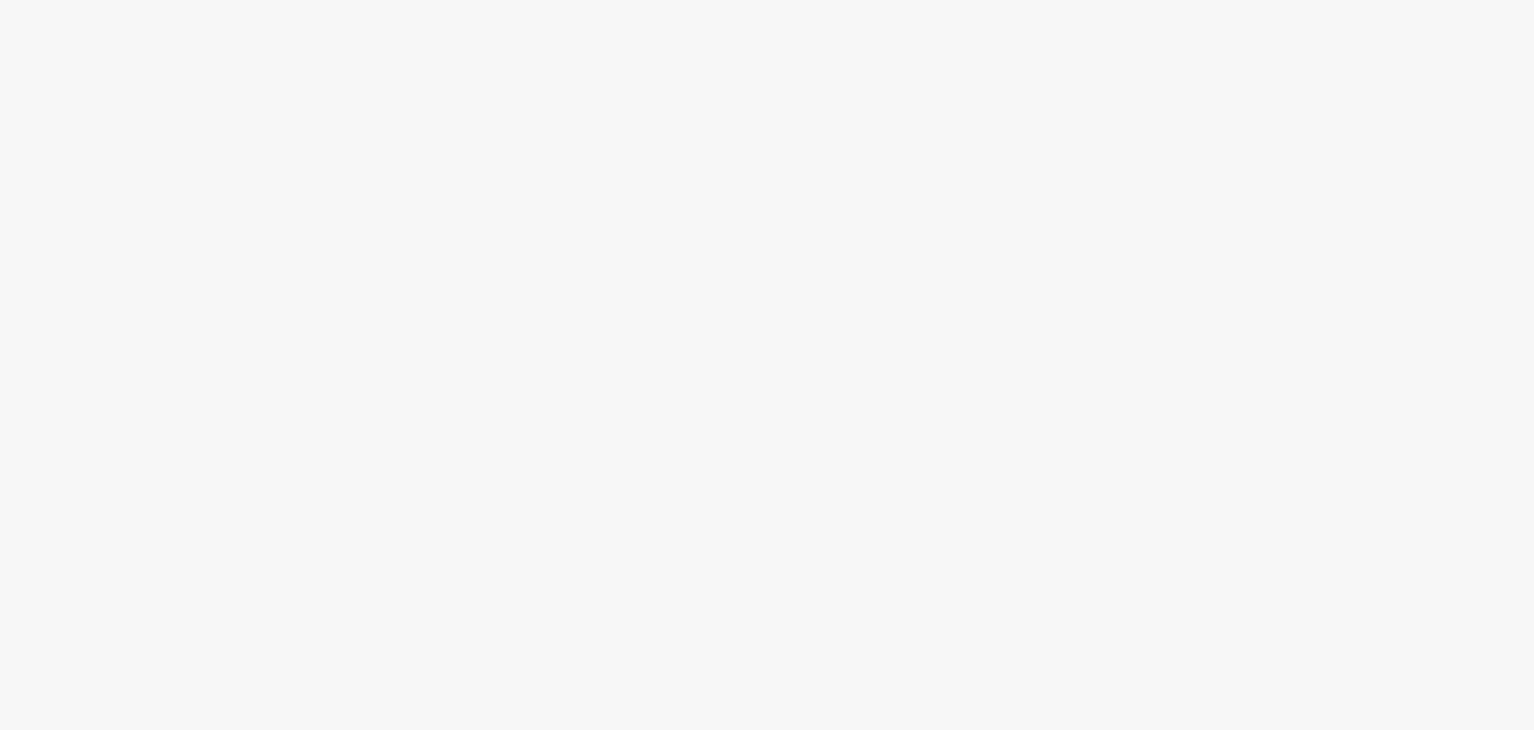 scroll, scrollTop: 0, scrollLeft: 0, axis: both 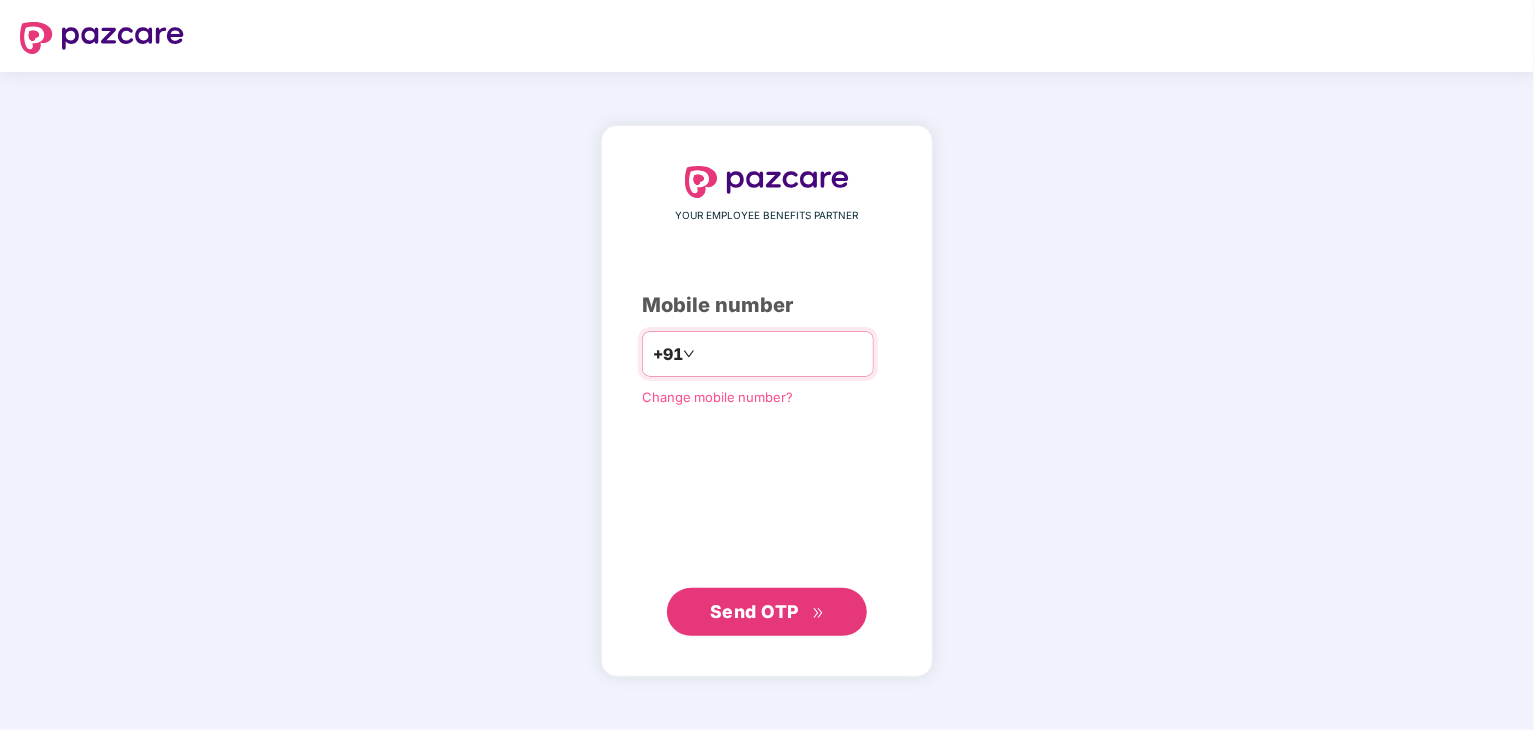 type on "**********" 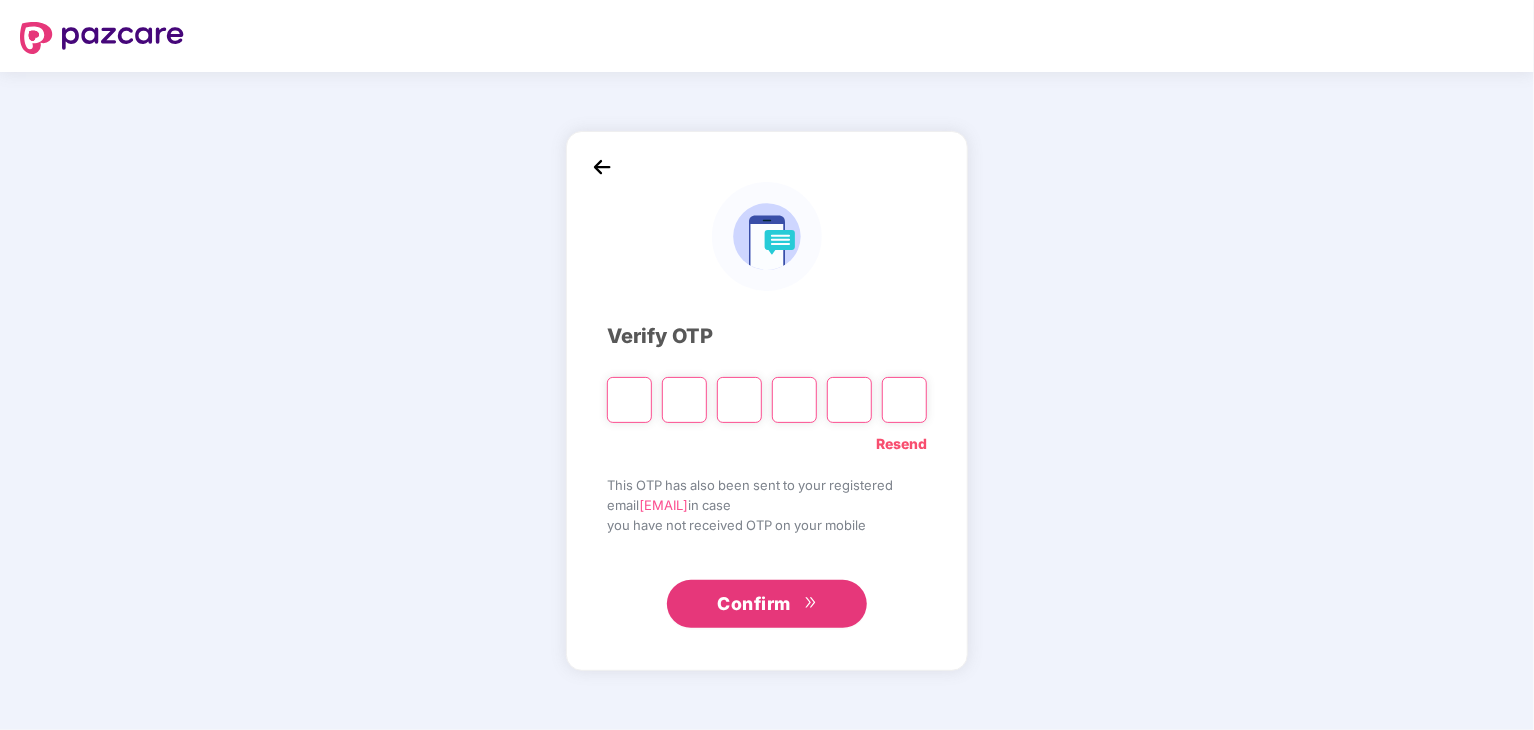 type on "*" 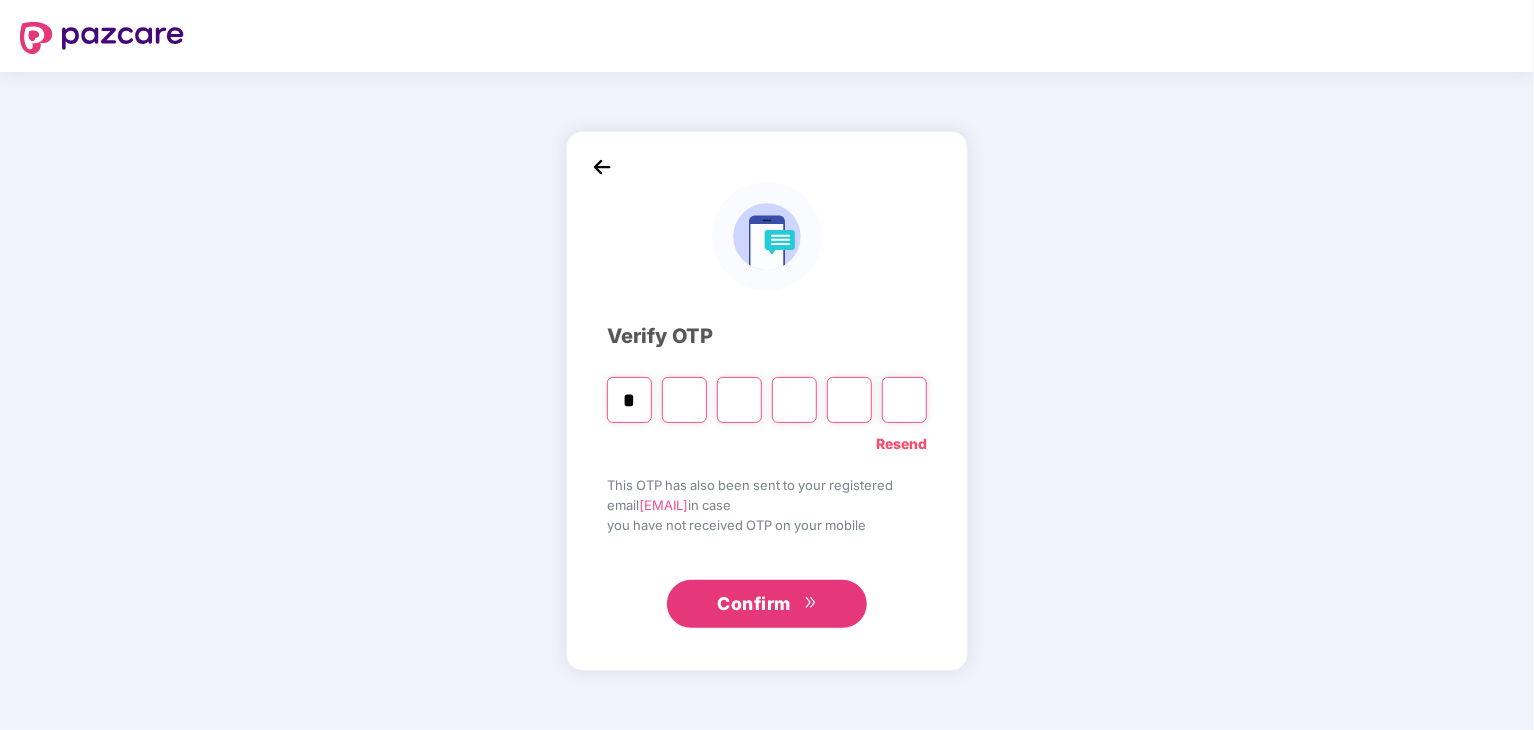 type on "*" 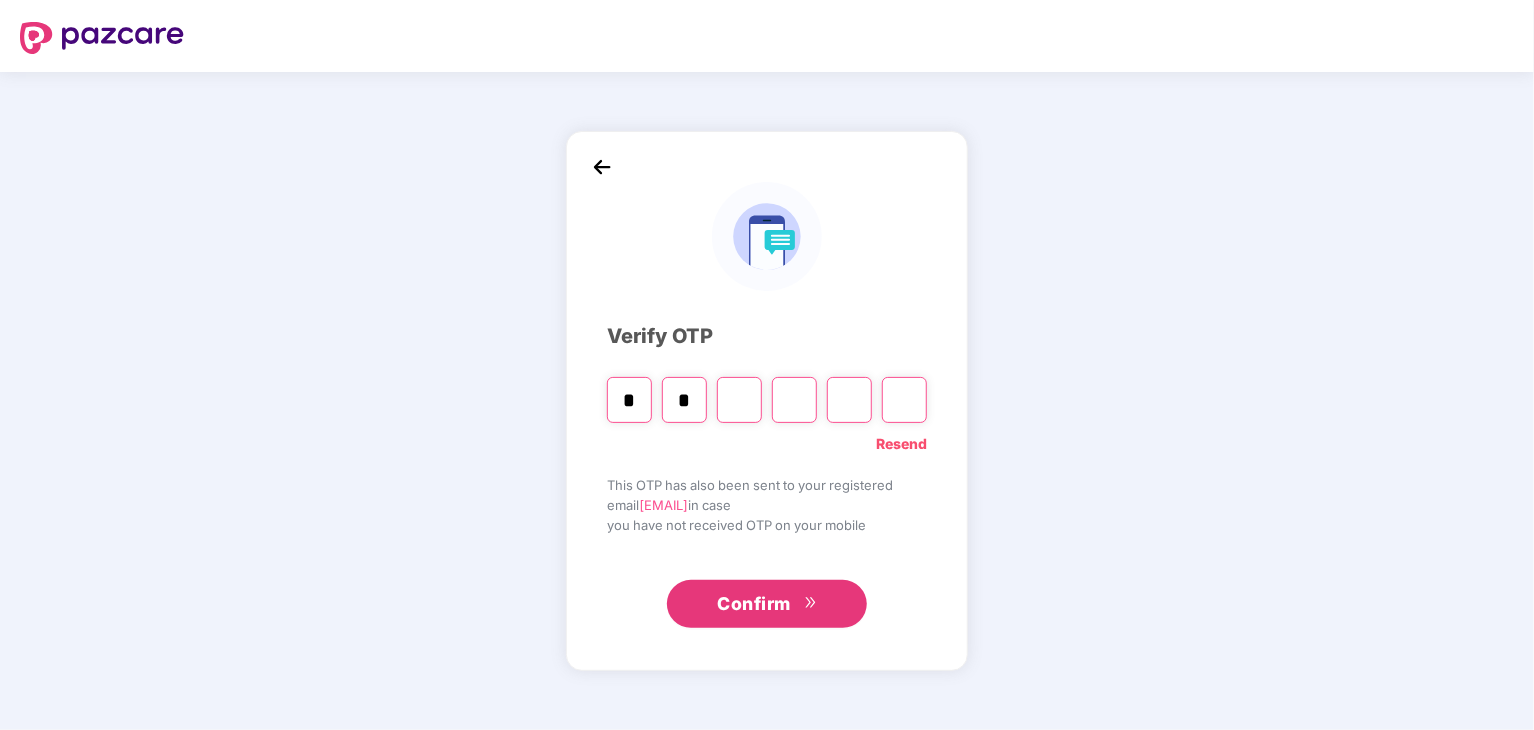 type on "*" 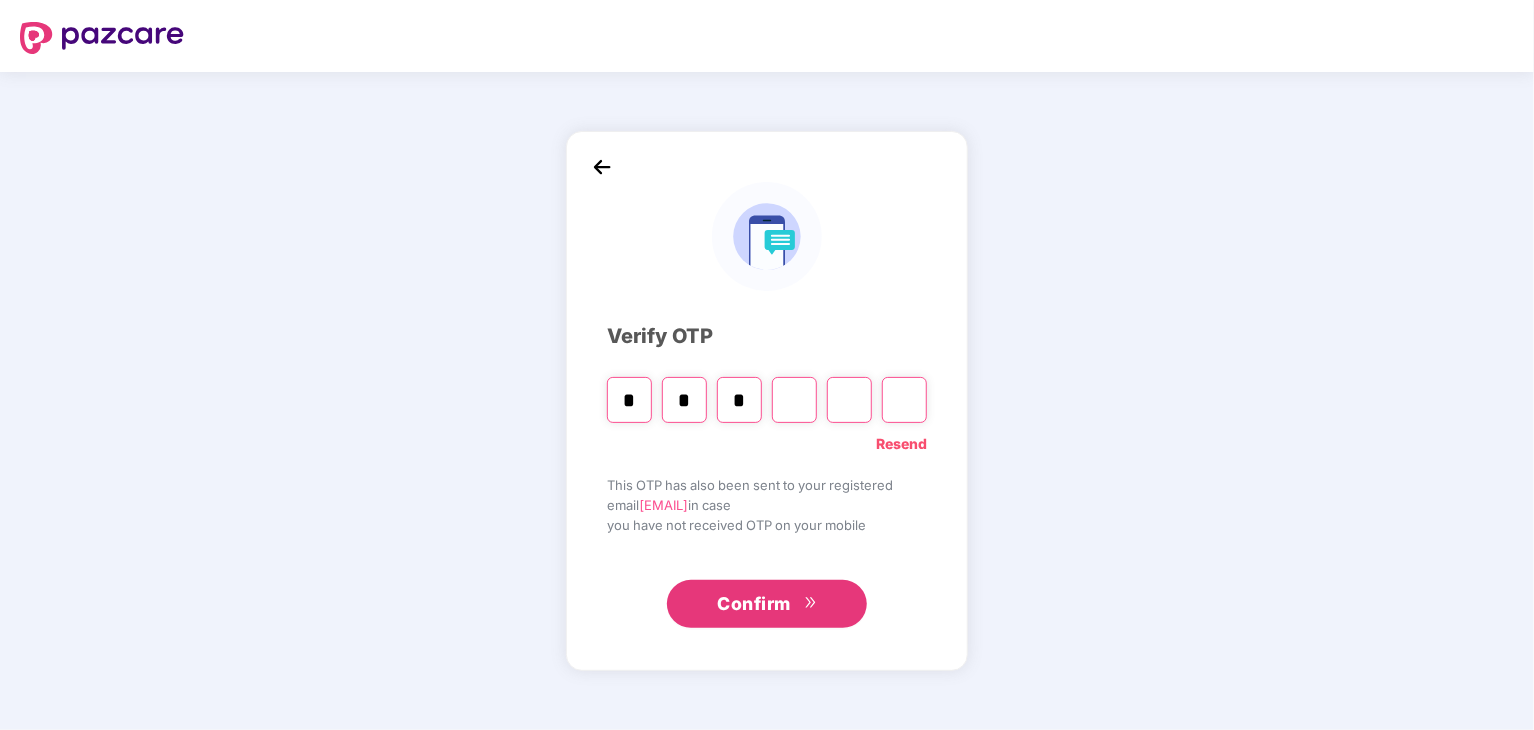 type on "*" 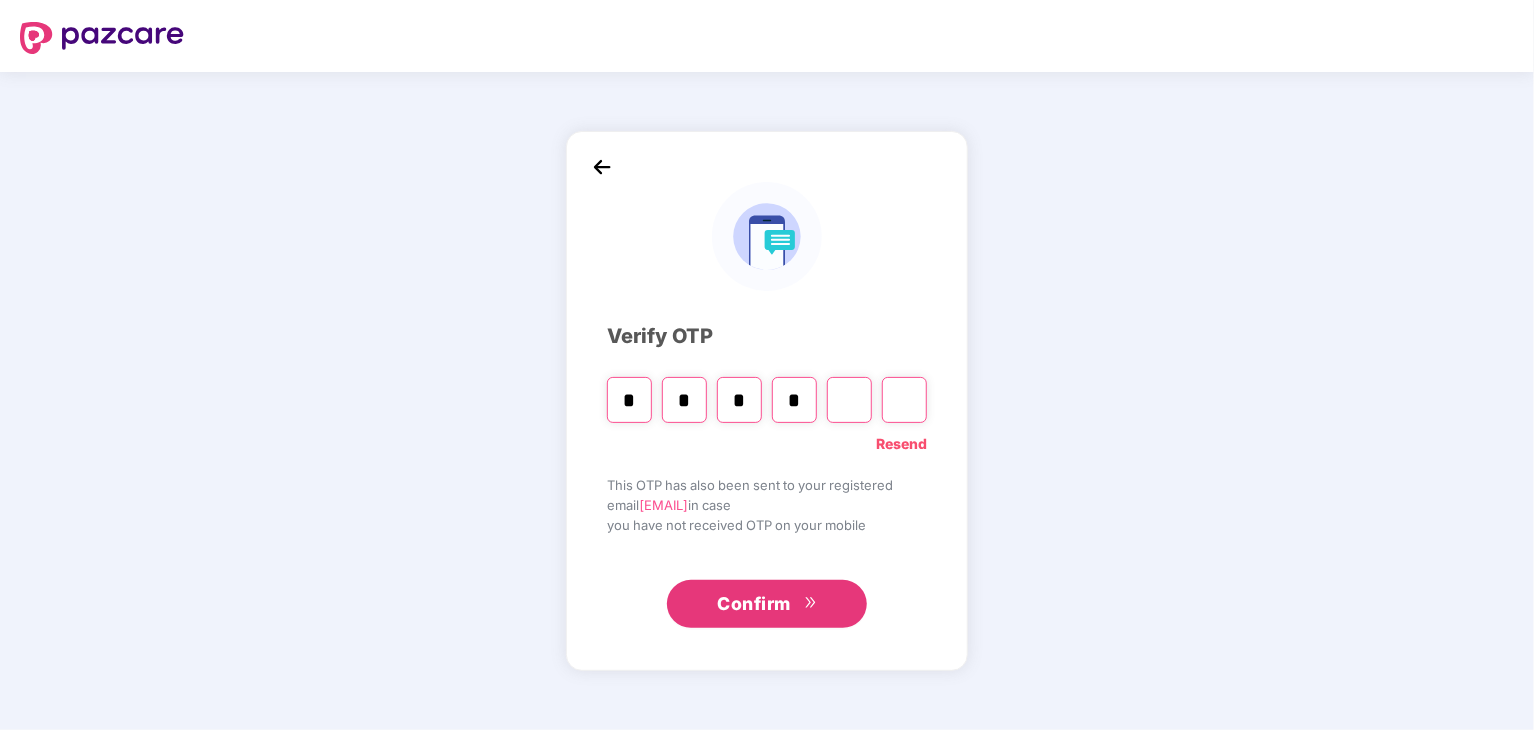 type on "*" 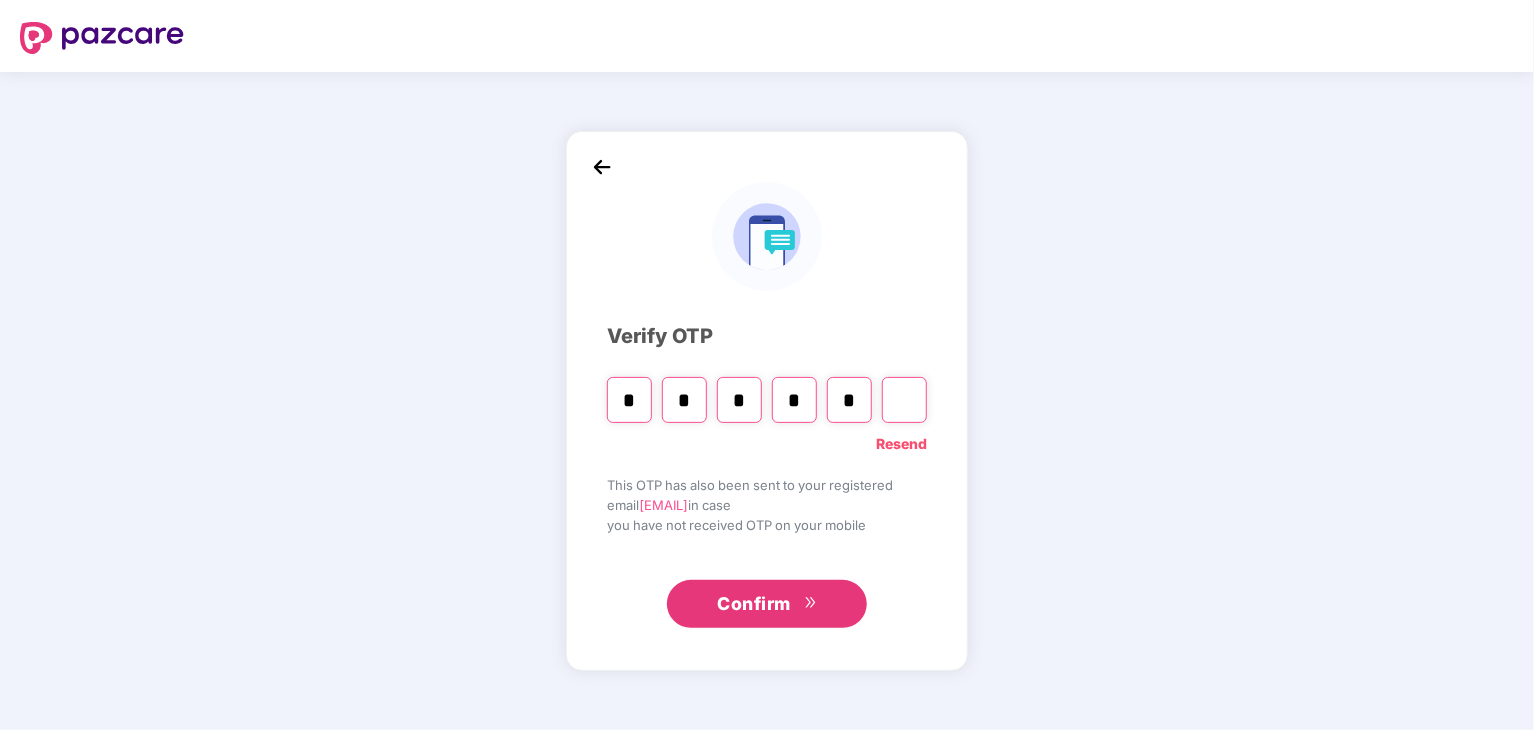 type on "*" 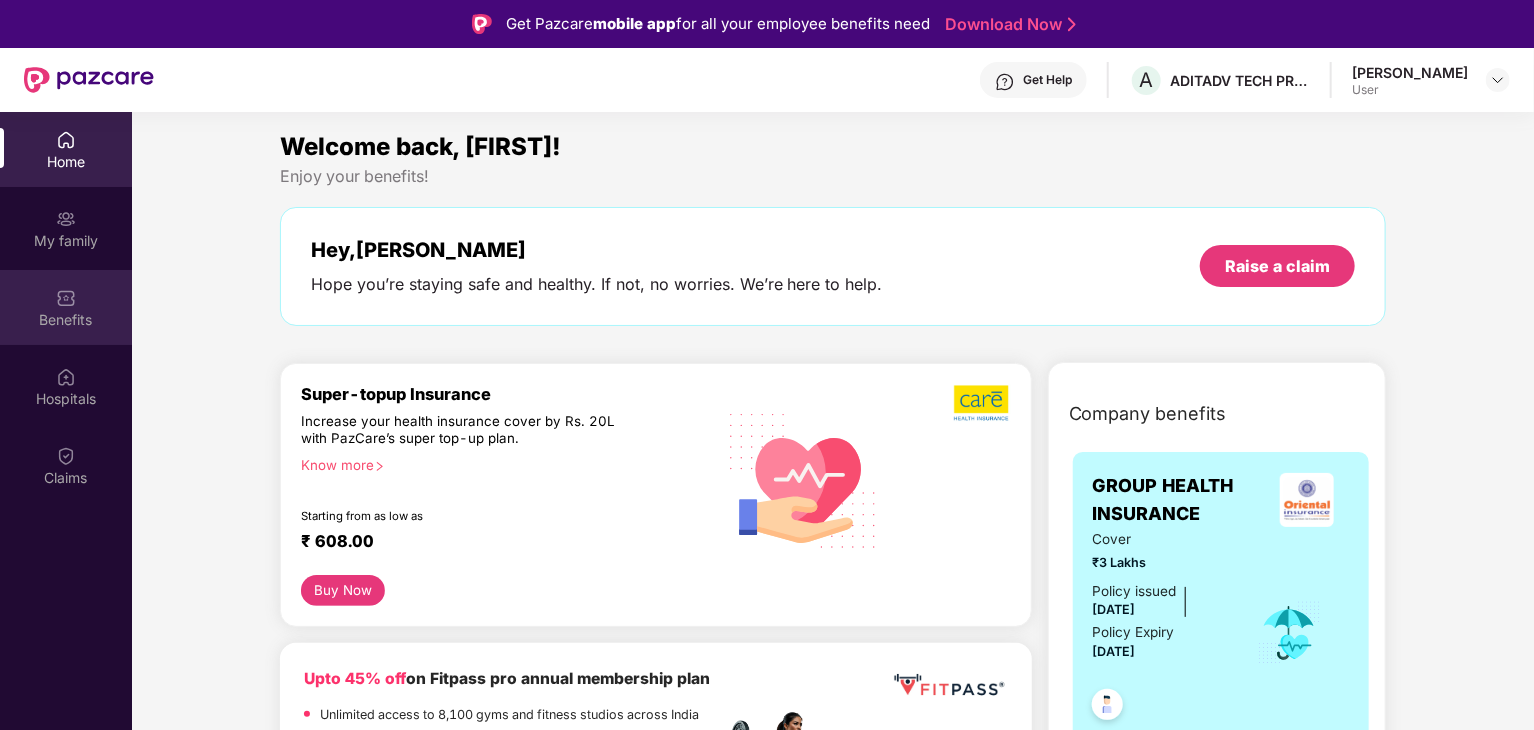 click on "Benefits" at bounding box center [66, 320] 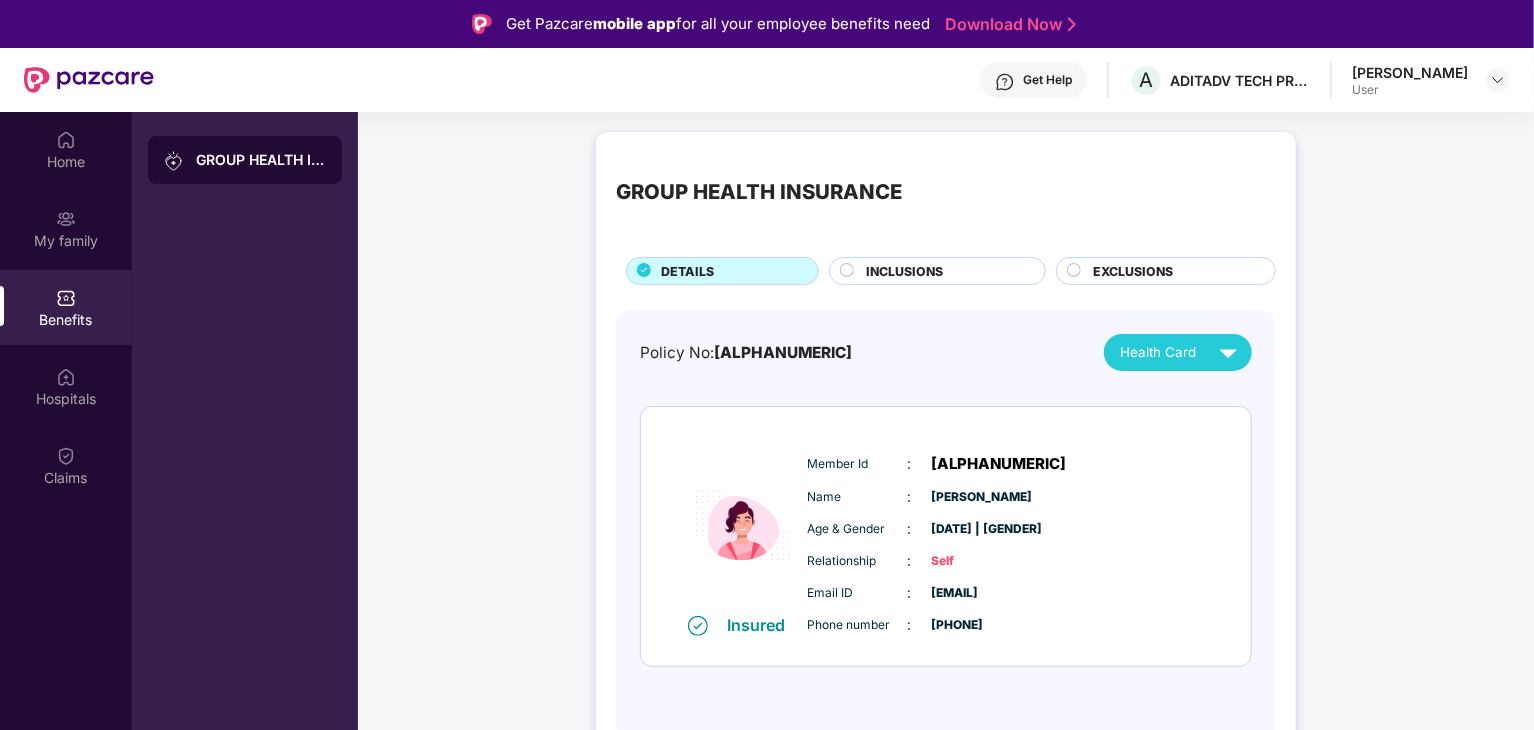 click on "GROUP HEALTH INSURANCE DETAILS INCLUSIONS EXCLUSIONS Policy No: [ALPHANUMERIC] Health Card Insured Member Id : [ALPHANUMERIC] Name : [FIRST] [LAST] Age & Gender : [DATE] | Female Relationship : Self Email ID : [EMAIL] Phone number : [PHONE]" at bounding box center [946, 456] 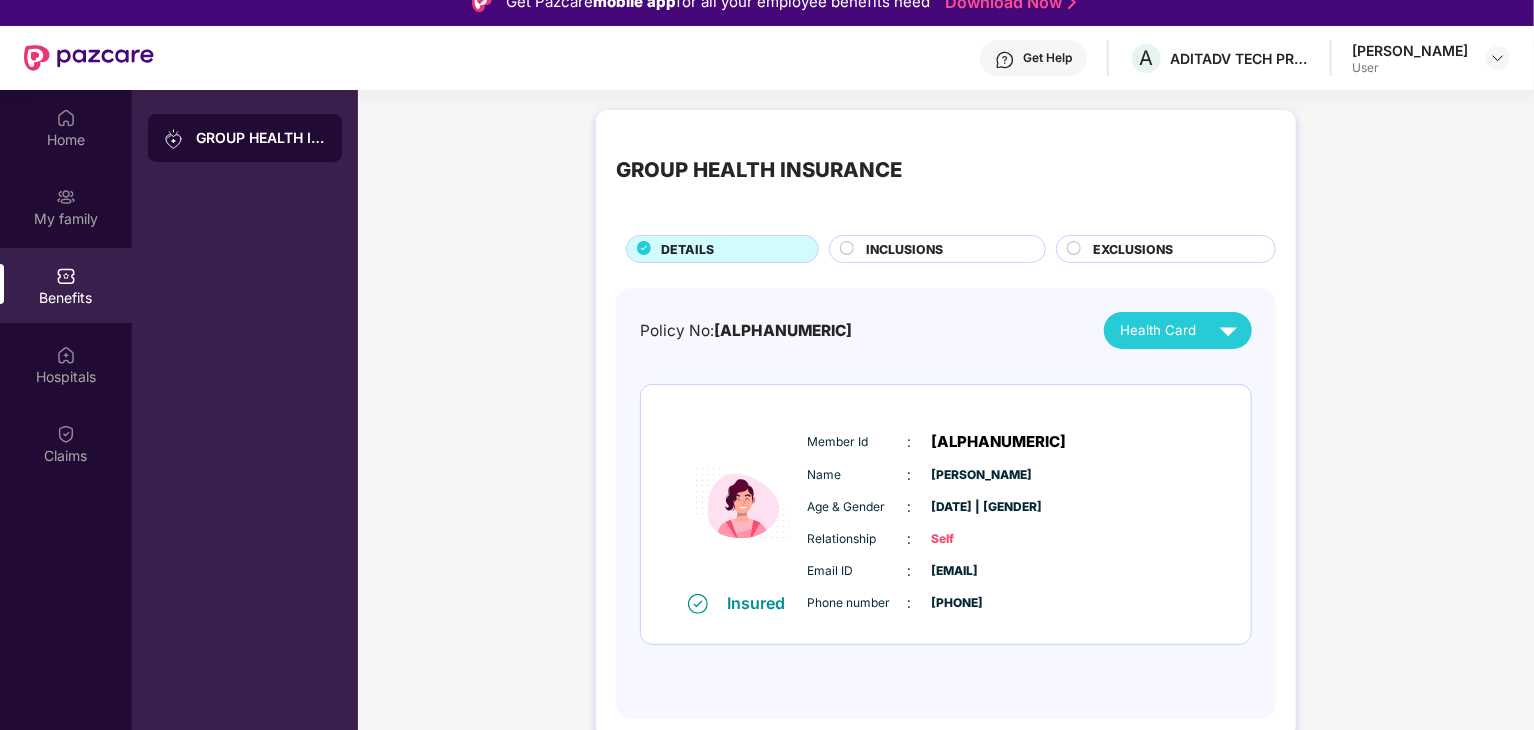 scroll, scrollTop: 0, scrollLeft: 0, axis: both 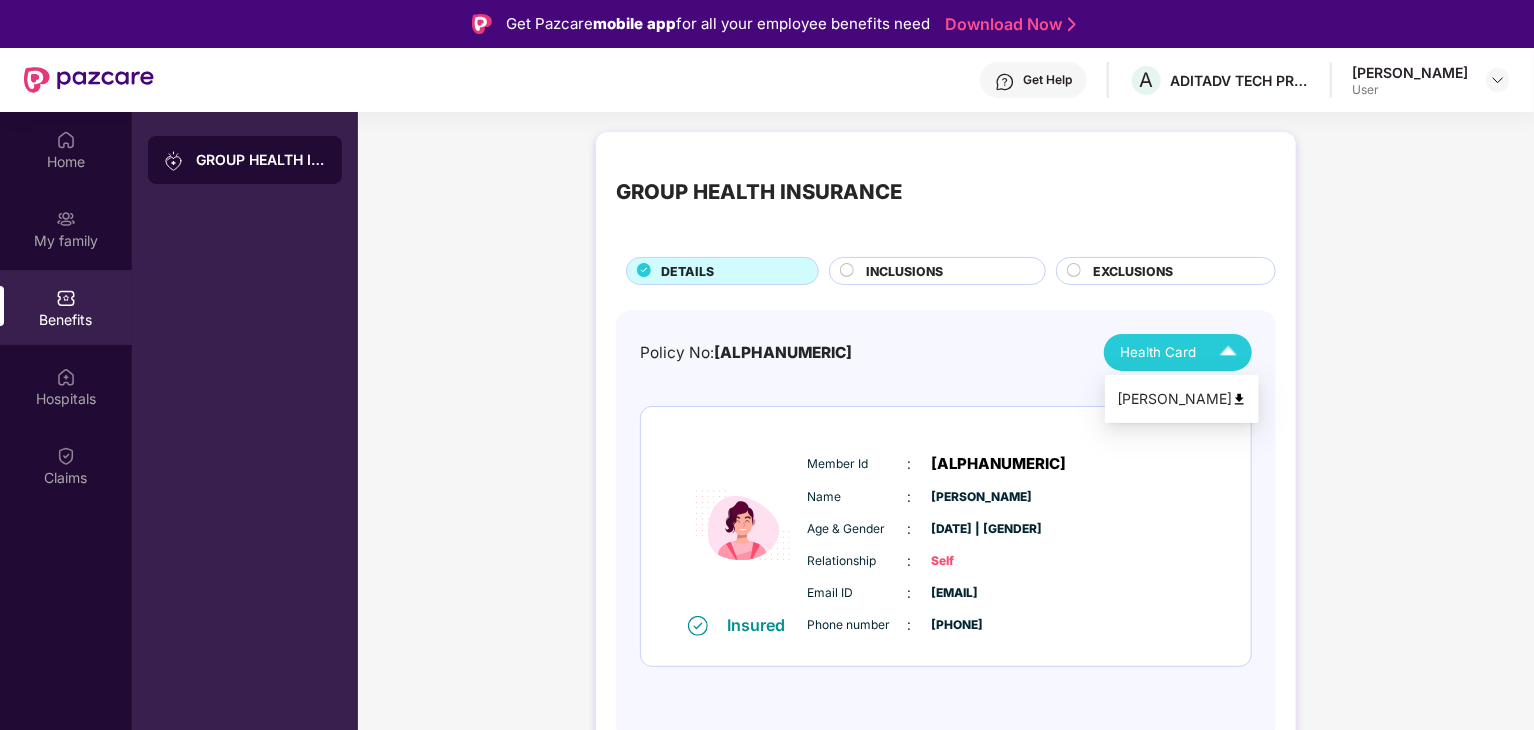 click on "Health Card" at bounding box center (1158, 352) 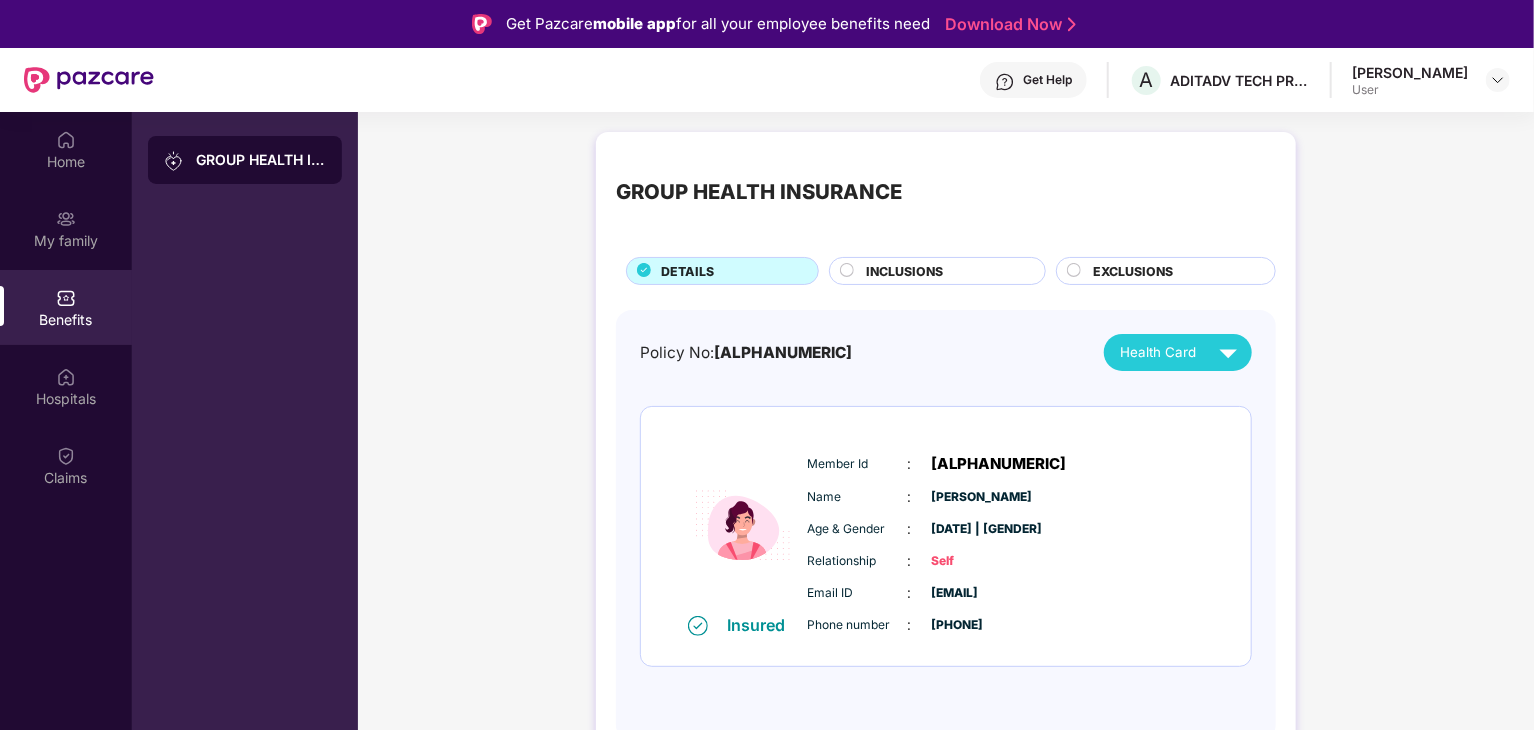 click on "INCLUSIONS" at bounding box center (945, 273) 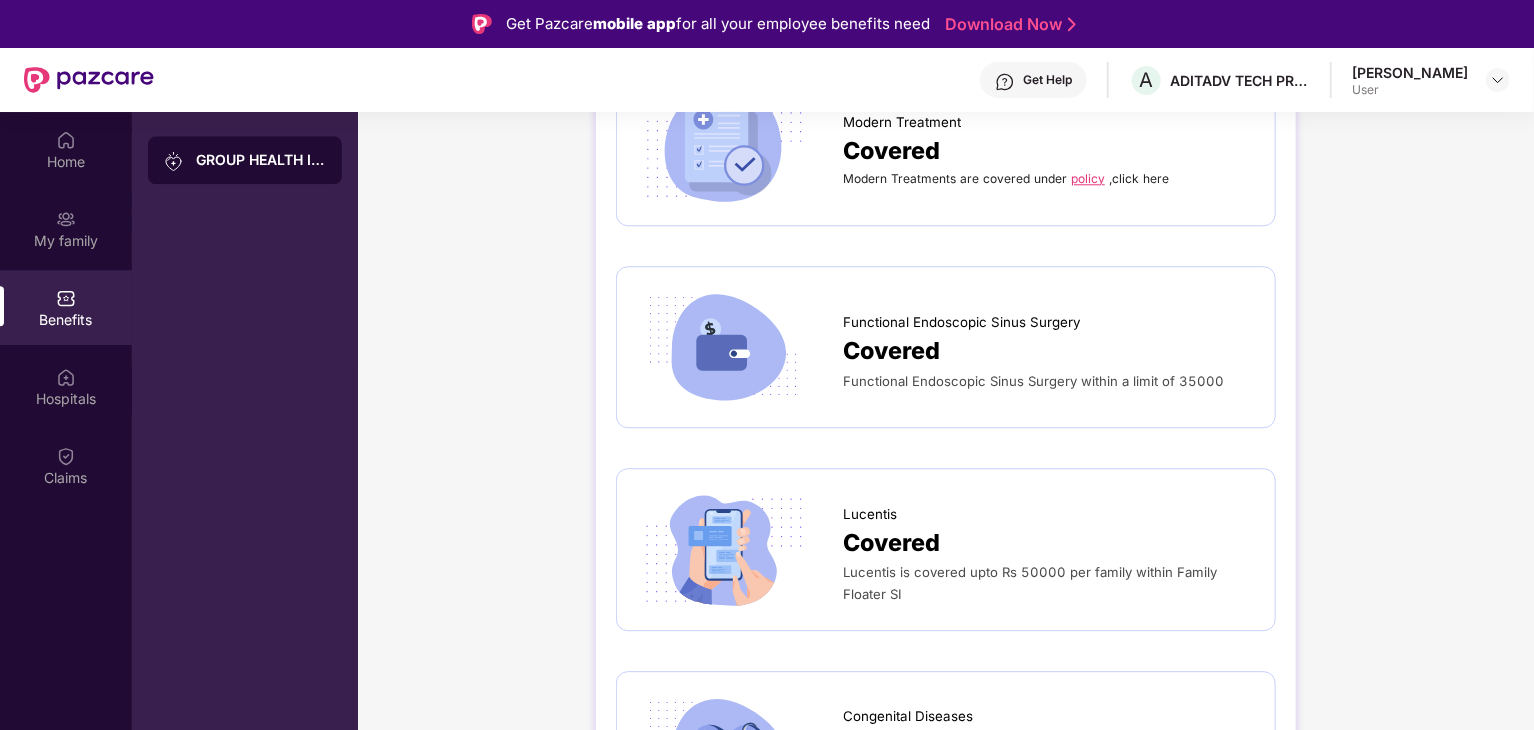 scroll, scrollTop: 2640, scrollLeft: 0, axis: vertical 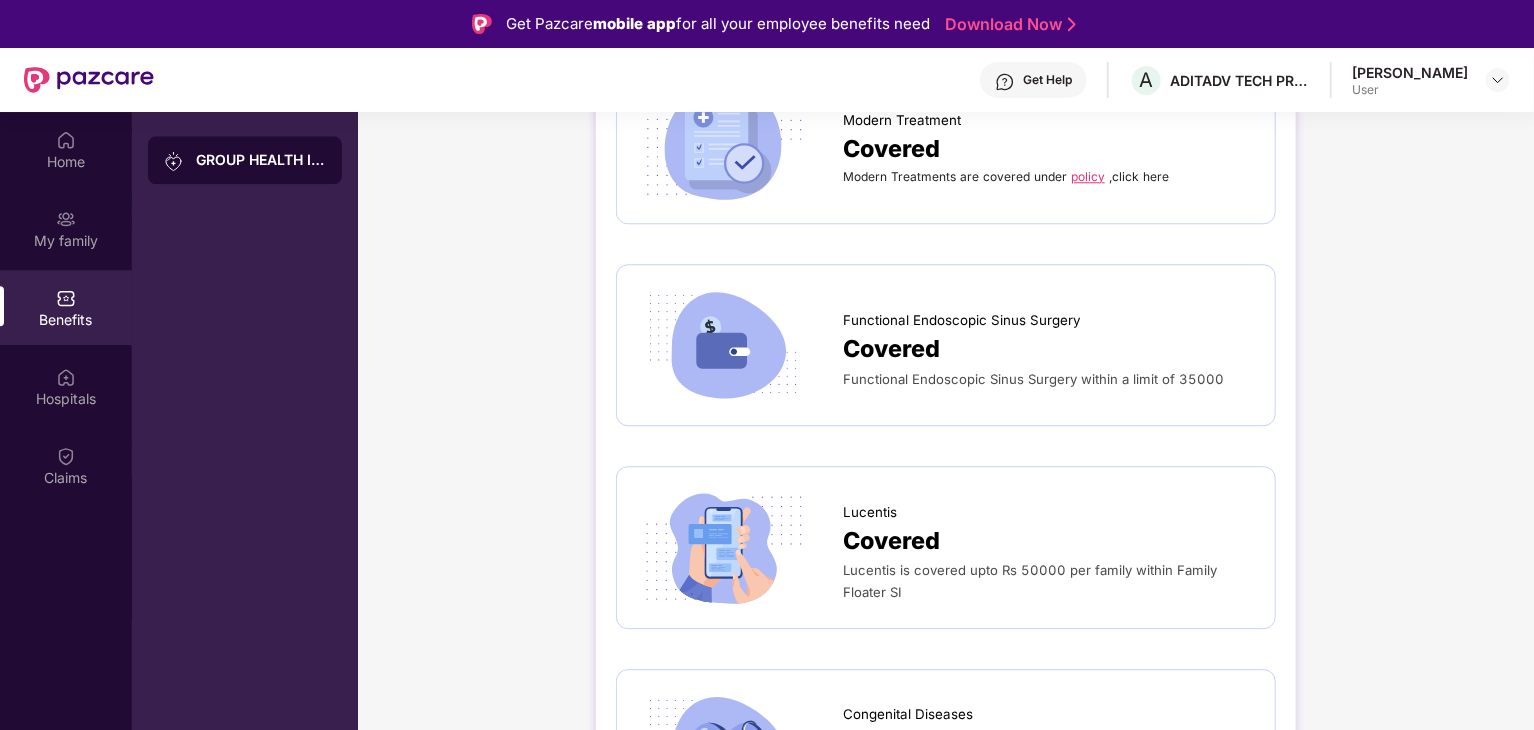 click on "[GROUP_HEALTH_INSURANCE_DETAILS] [SUM_INSURED] [EMPLOYEE_ONLY] [NORMAL_ROOM_RENT] [MAXIMUM_AMOUNT] [ICU_ROOM_RENT] [MAXIMUM_AMOUNT] [DISEASE_WISE_CAPPING] [APPLICABLE] [BELOW_MENTIONED_TREATMENTS] [COVERED_UNDER_POLICY] [PRE_HOSPITALIZATION] [MEDICAL_EXPENSES] [AMBULANCE] [DAY_CARE] [COVERED]" at bounding box center [946, -500] 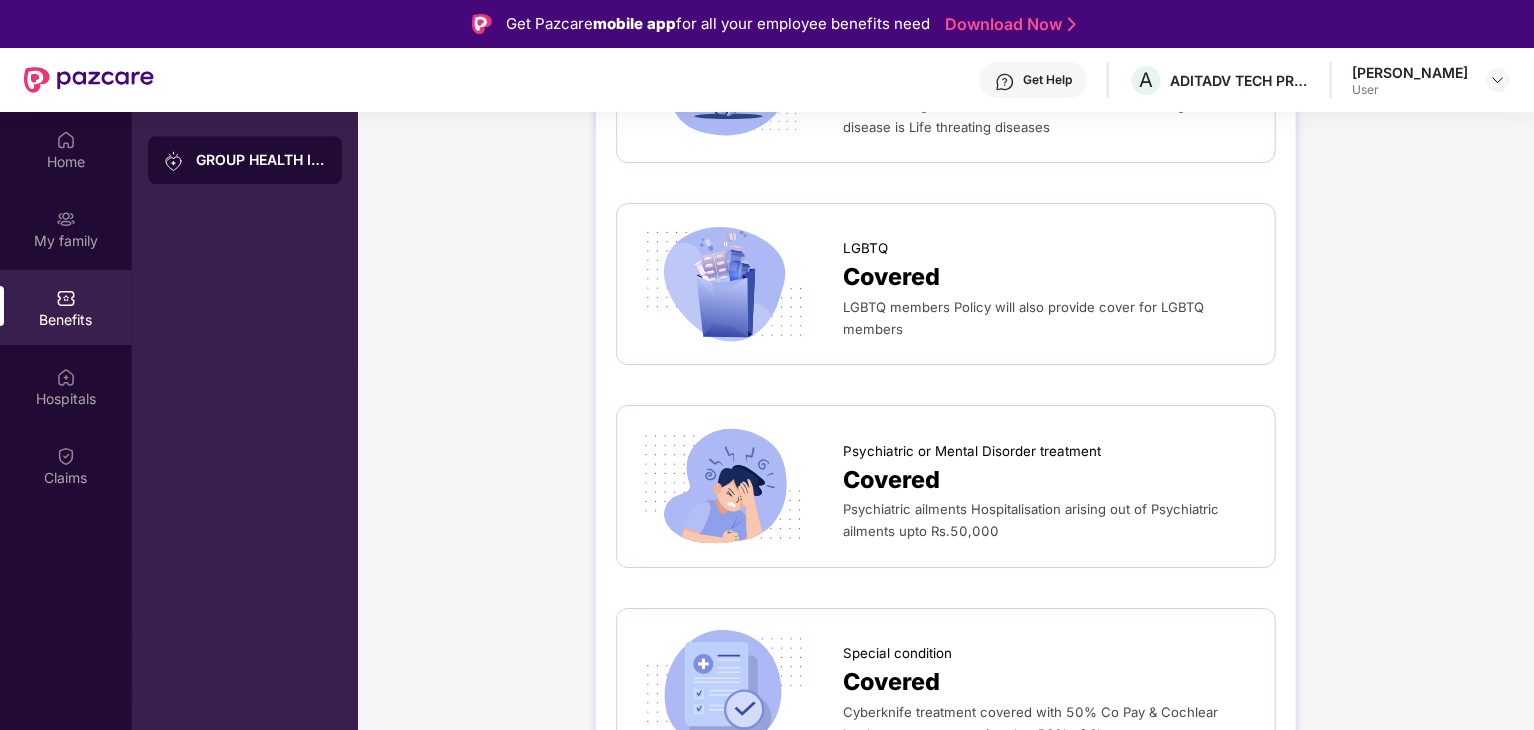 scroll, scrollTop: 3314, scrollLeft: 0, axis: vertical 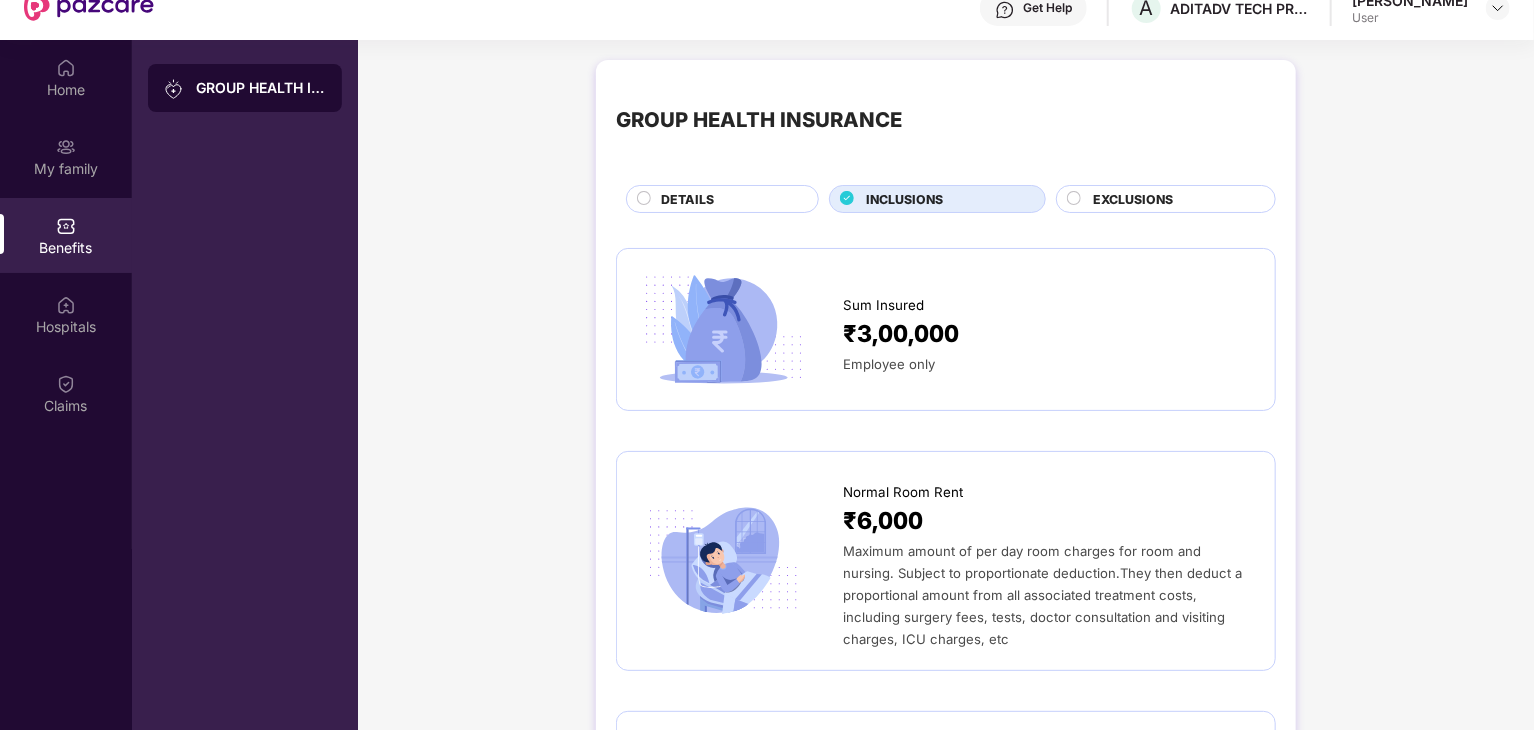 click on "EXCLUSIONS" at bounding box center [1174, 201] 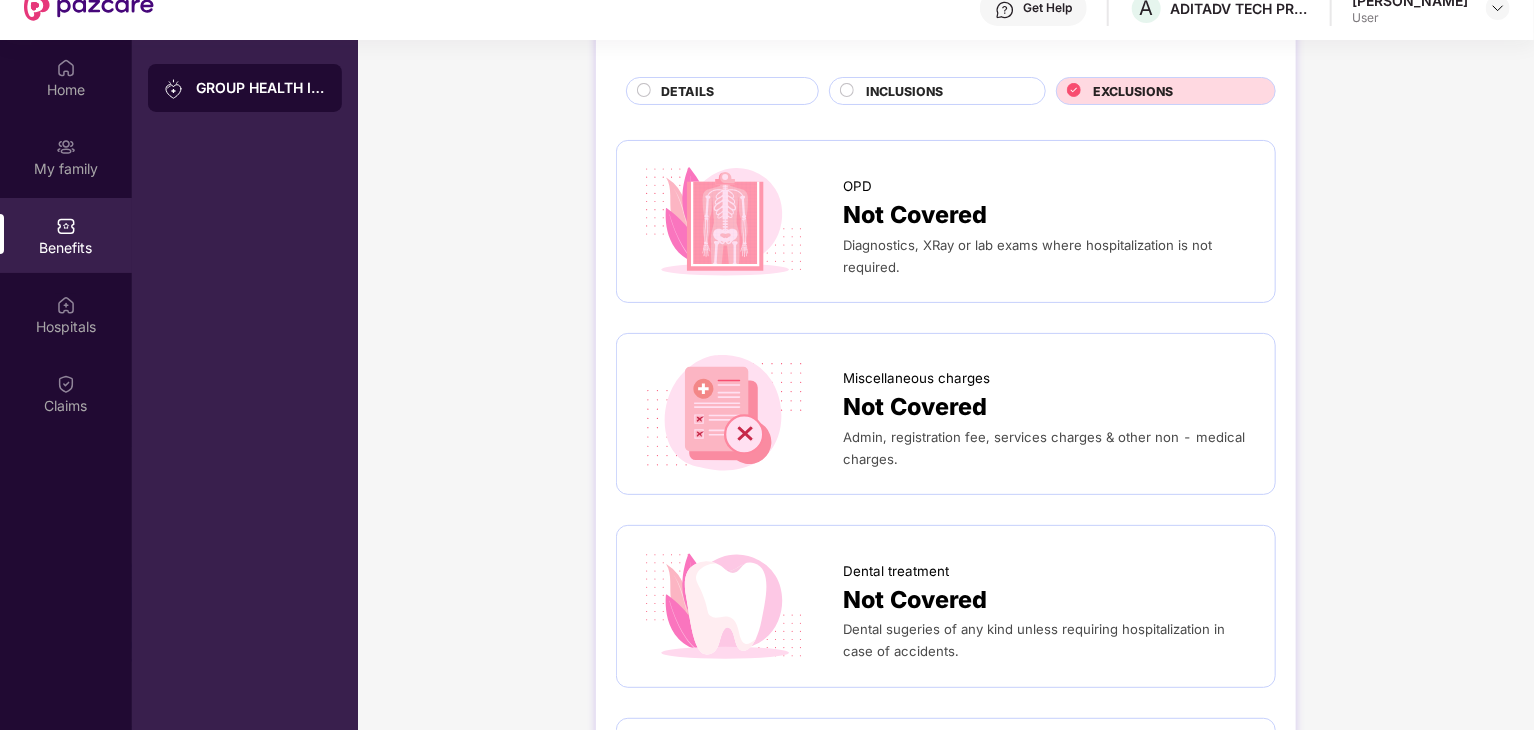 scroll, scrollTop: 200, scrollLeft: 0, axis: vertical 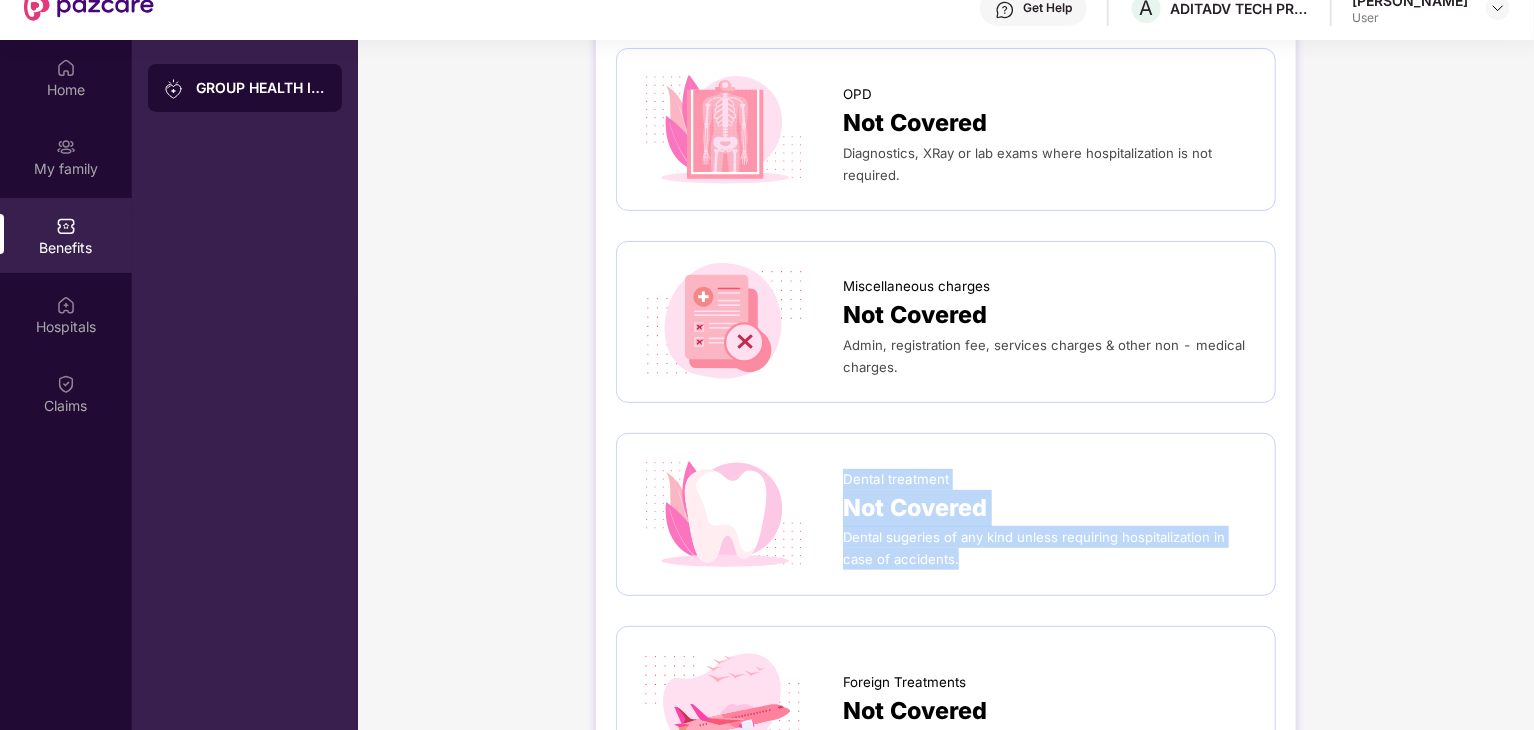 drag, startPoint x: 842, startPoint y: 472, endPoint x: 1004, endPoint y: 555, distance: 182.02472 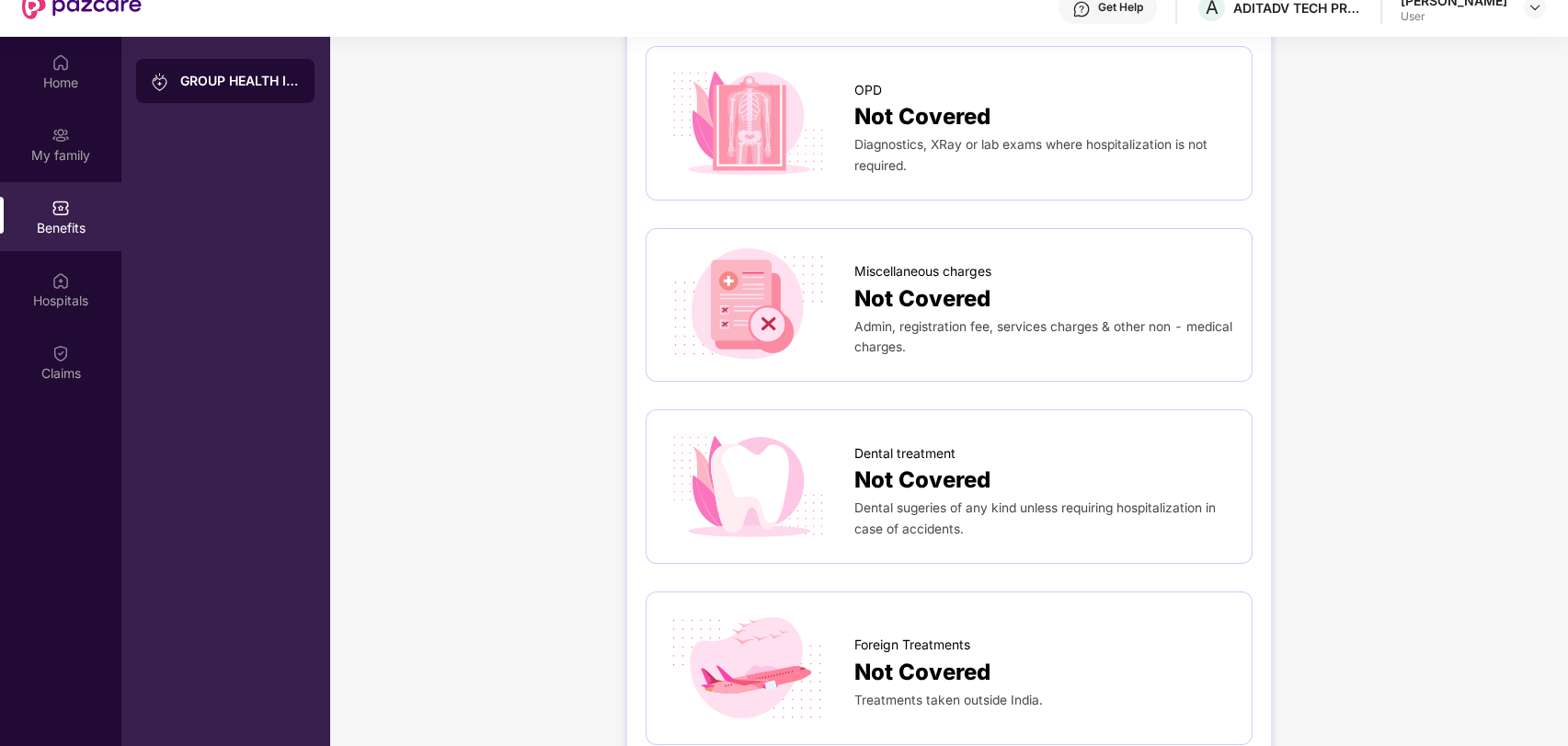 scroll, scrollTop: 184, scrollLeft: 0, axis: vertical 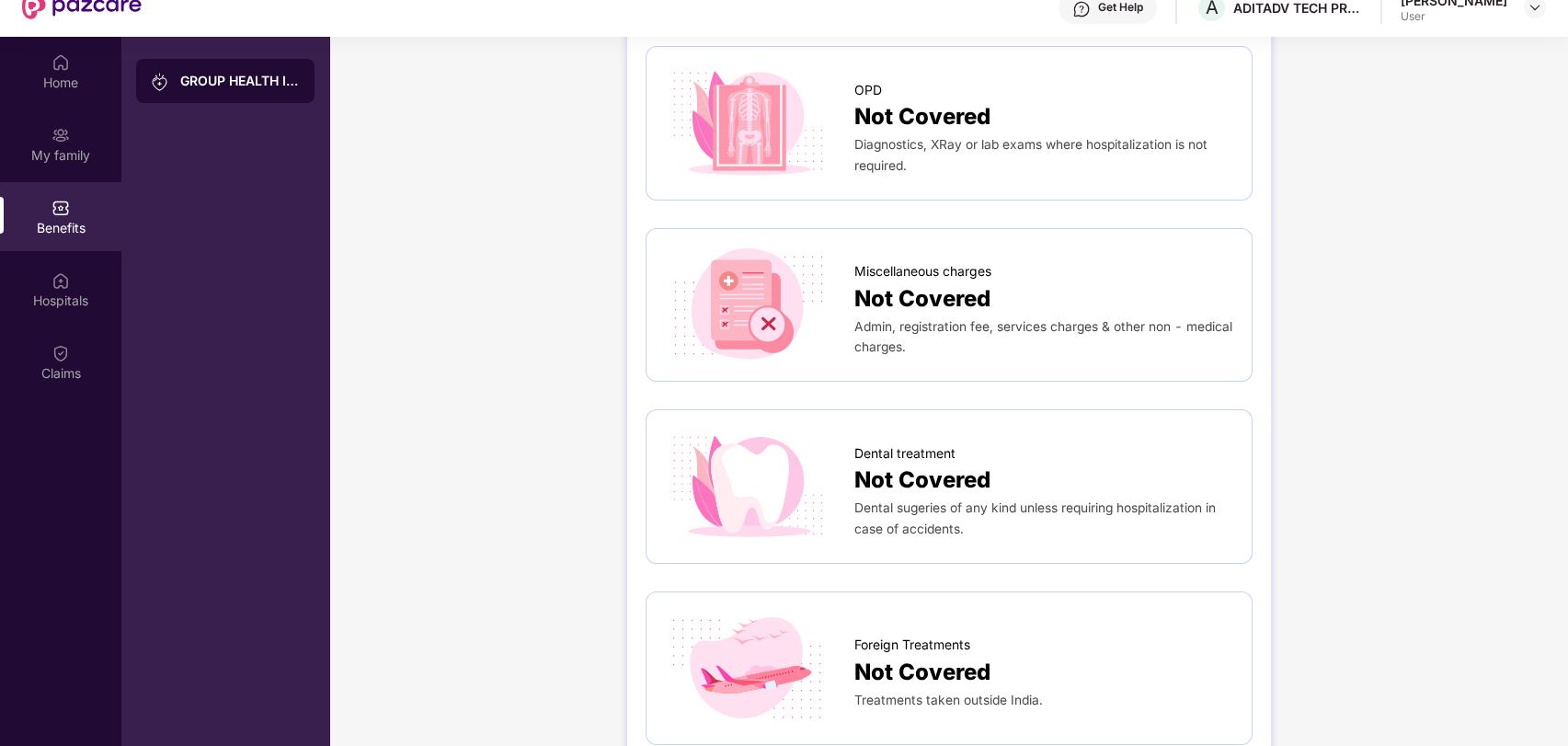 click on "GROUP HEALTH INSURANCE DETAILS INCLUSIONS EXCLUSIONS OPD Not Covered Diagnostics, XRay or lab exams where hospitalization is not required. Miscellaneous charges Not Covered Admin, registration fee, services charges & other non - medical charges. Dental treatment Not Covered Dental sugeries of any kind unless requiring hospitalization in case of accidents. Foreign Treatments Not Covered Treatments taken outside India. Plastic Surgery Not Covered Plastic surgery unless necessary for treatment of a disease or as may be necessitated due to treatment of an accident. Consumables Not Covered Single-use items used in medical treatments. E.g., tissue paper, crepe bandage, gown, foot covers, slippers, disposable gloves, sheets, syringes, gowns, and masks. Home Healthcare Not Covered Treatment at home on cashless basis. Maternity Normal and C-Section Not Covered Not Covered Pre or Post Natal Not Covered Not Covered New born Not Covered Not Covered" at bounding box center [948, 890] 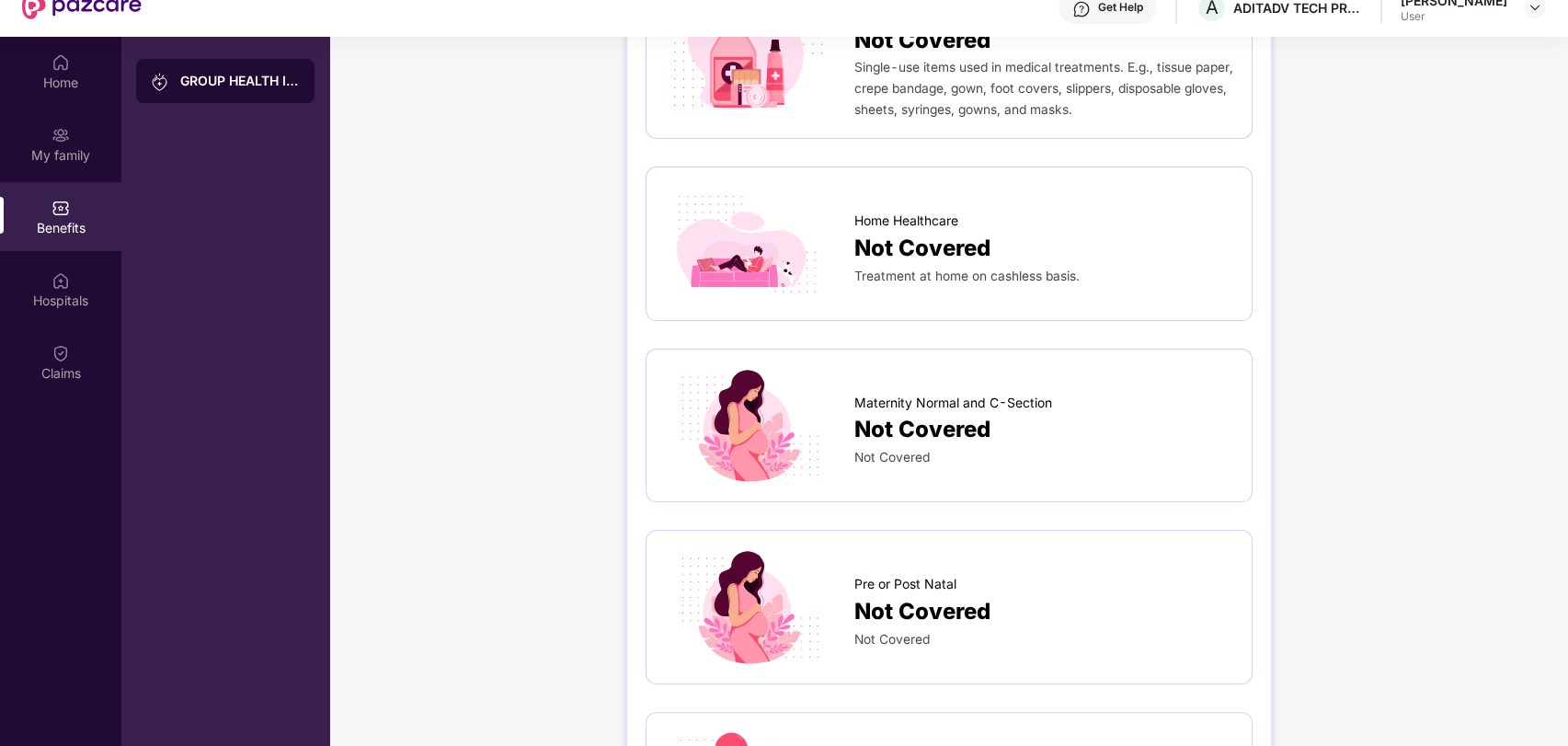 scroll, scrollTop: 1238, scrollLeft: 0, axis: vertical 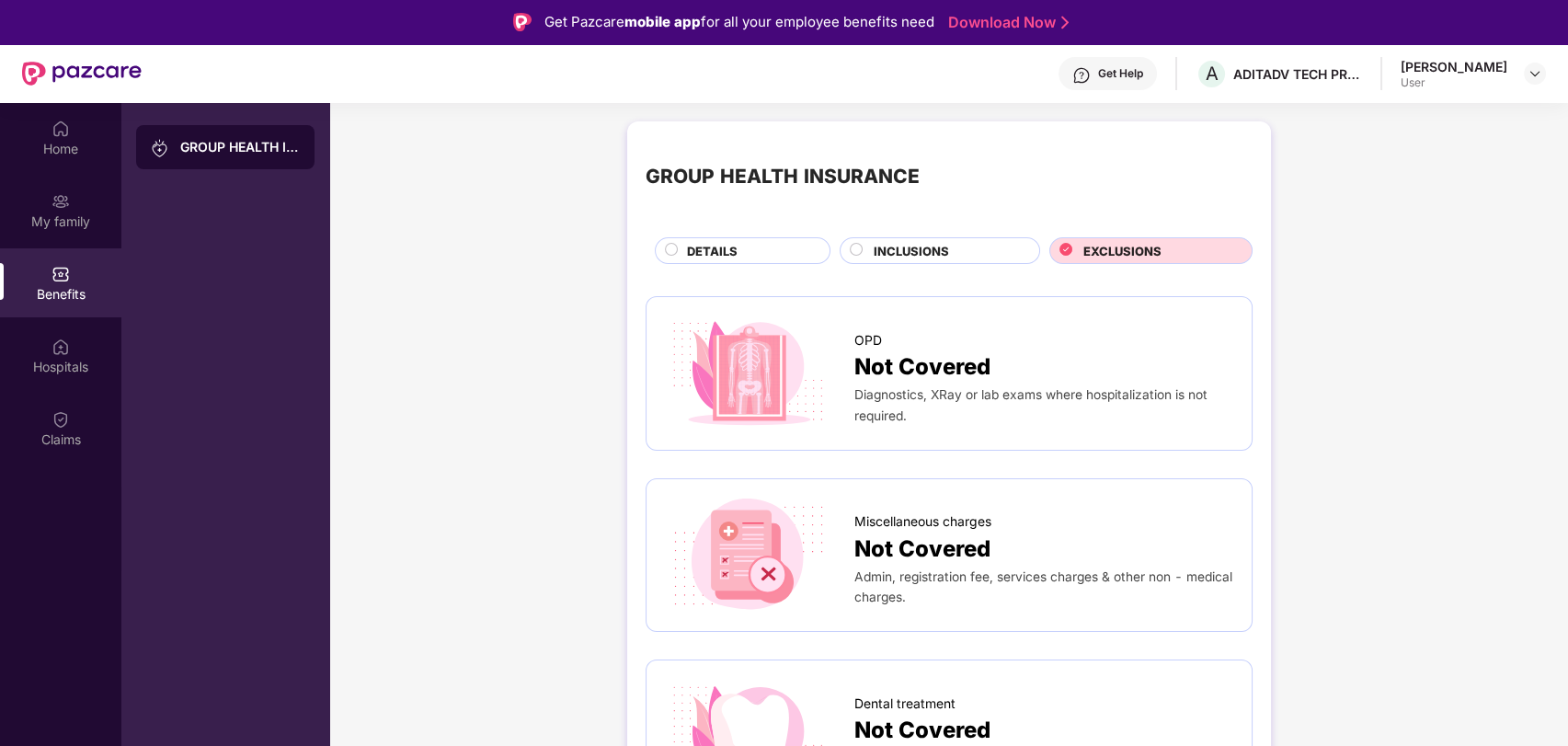 click on "GROUP HEALTH INSURANCE DETAILS INCLUSIONS EXCLUSIONS" at bounding box center (949, 201) 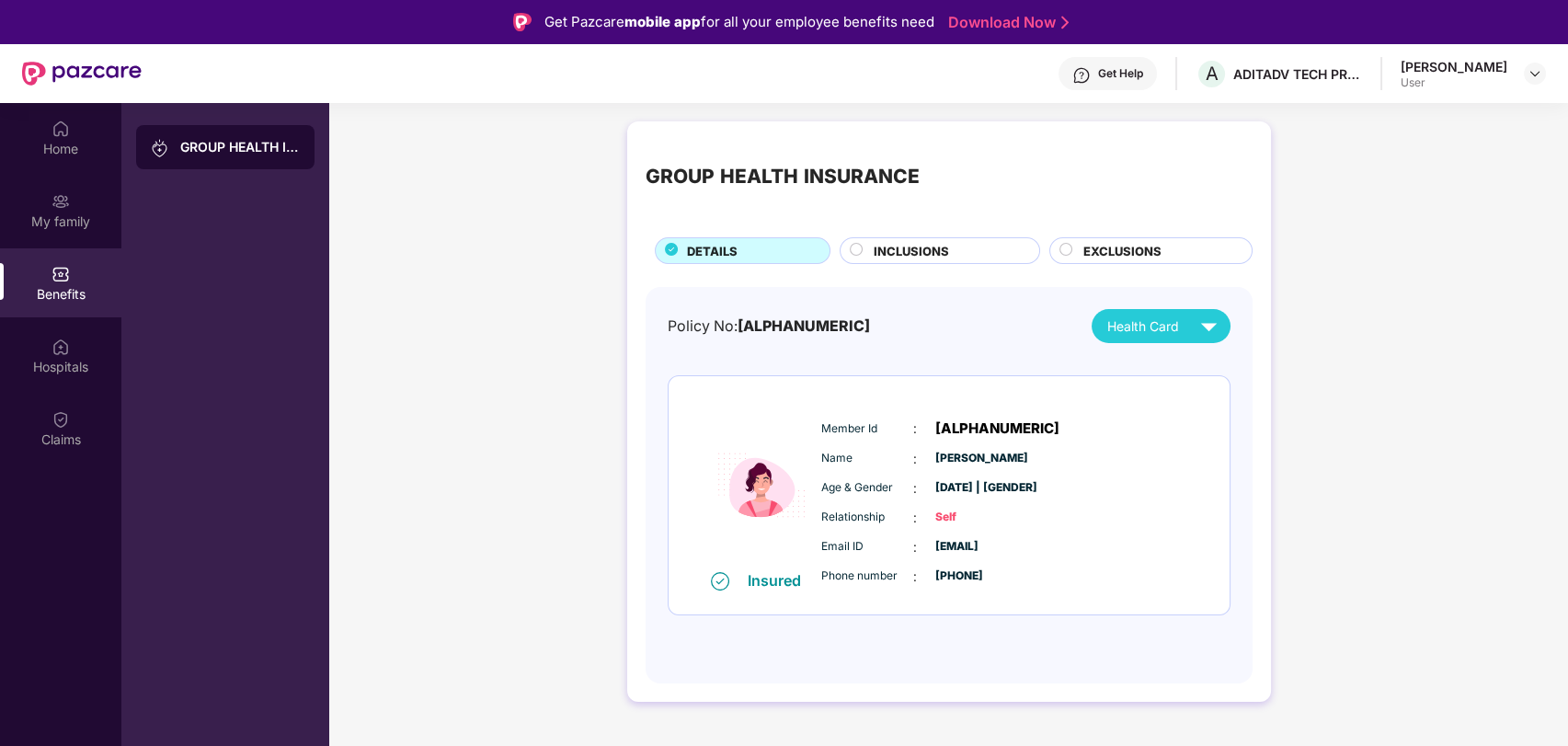 click on "INCLUSIONS" at bounding box center [911, 251] 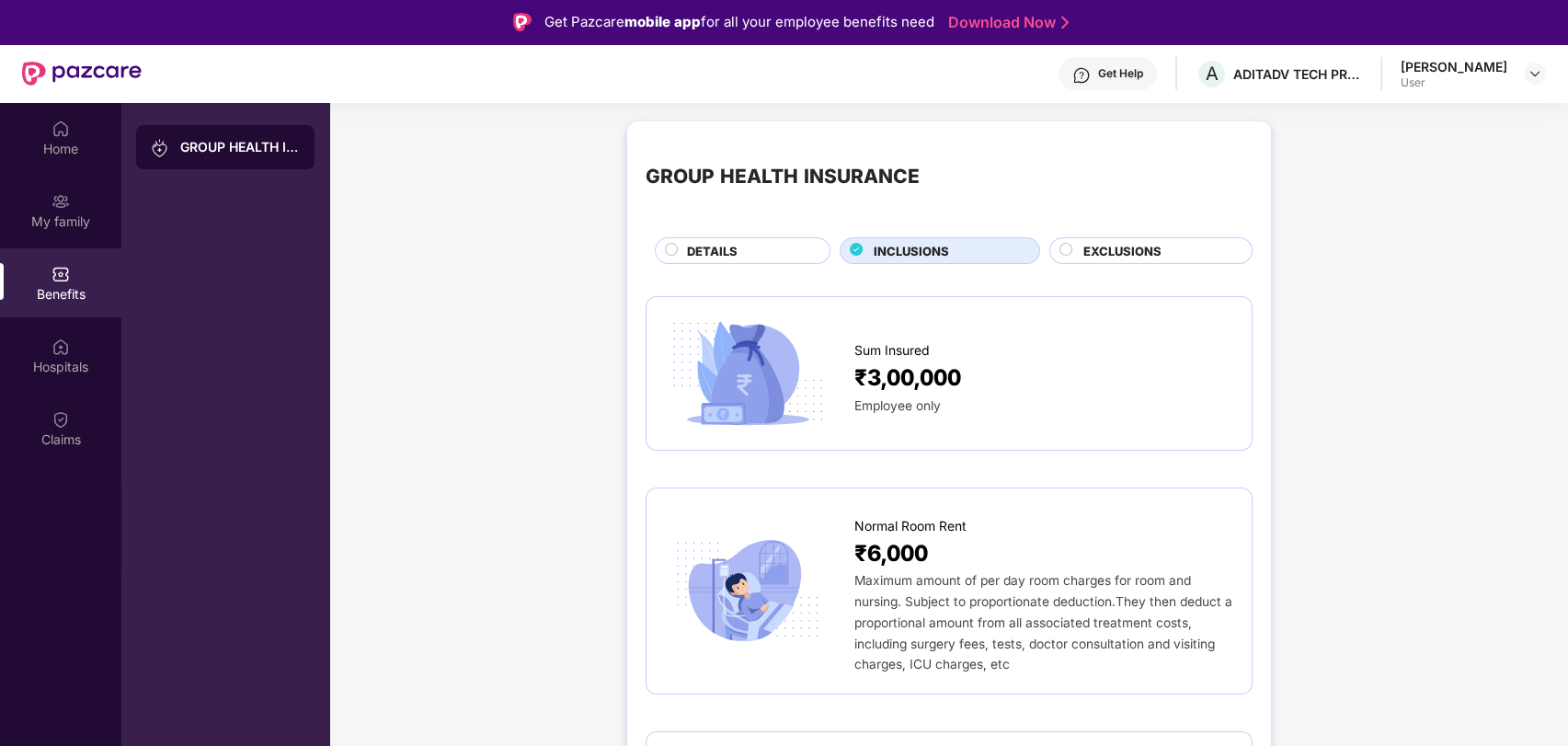 click on "Employee only" at bounding box center [1044, 406] 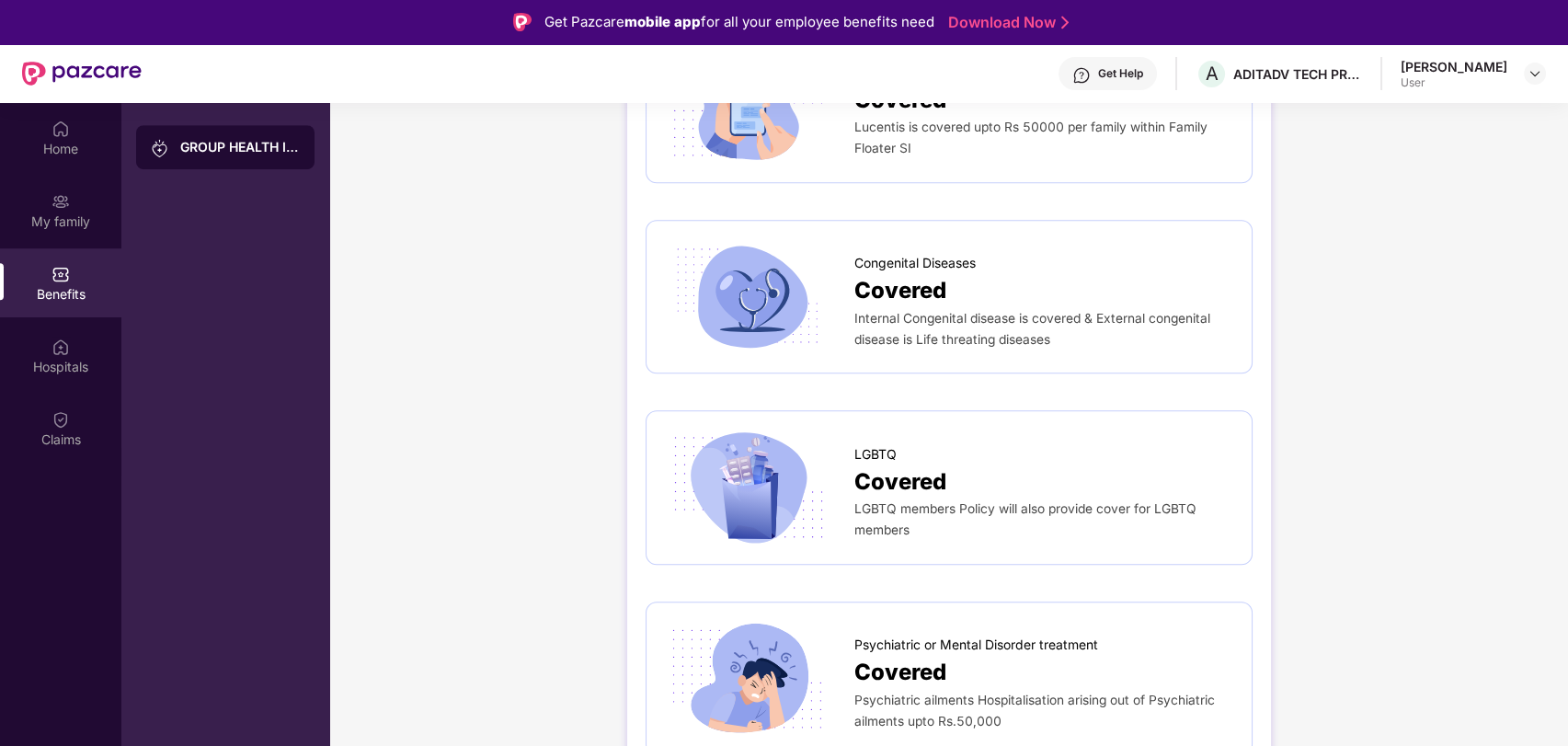 scroll, scrollTop: 2984, scrollLeft: 0, axis: vertical 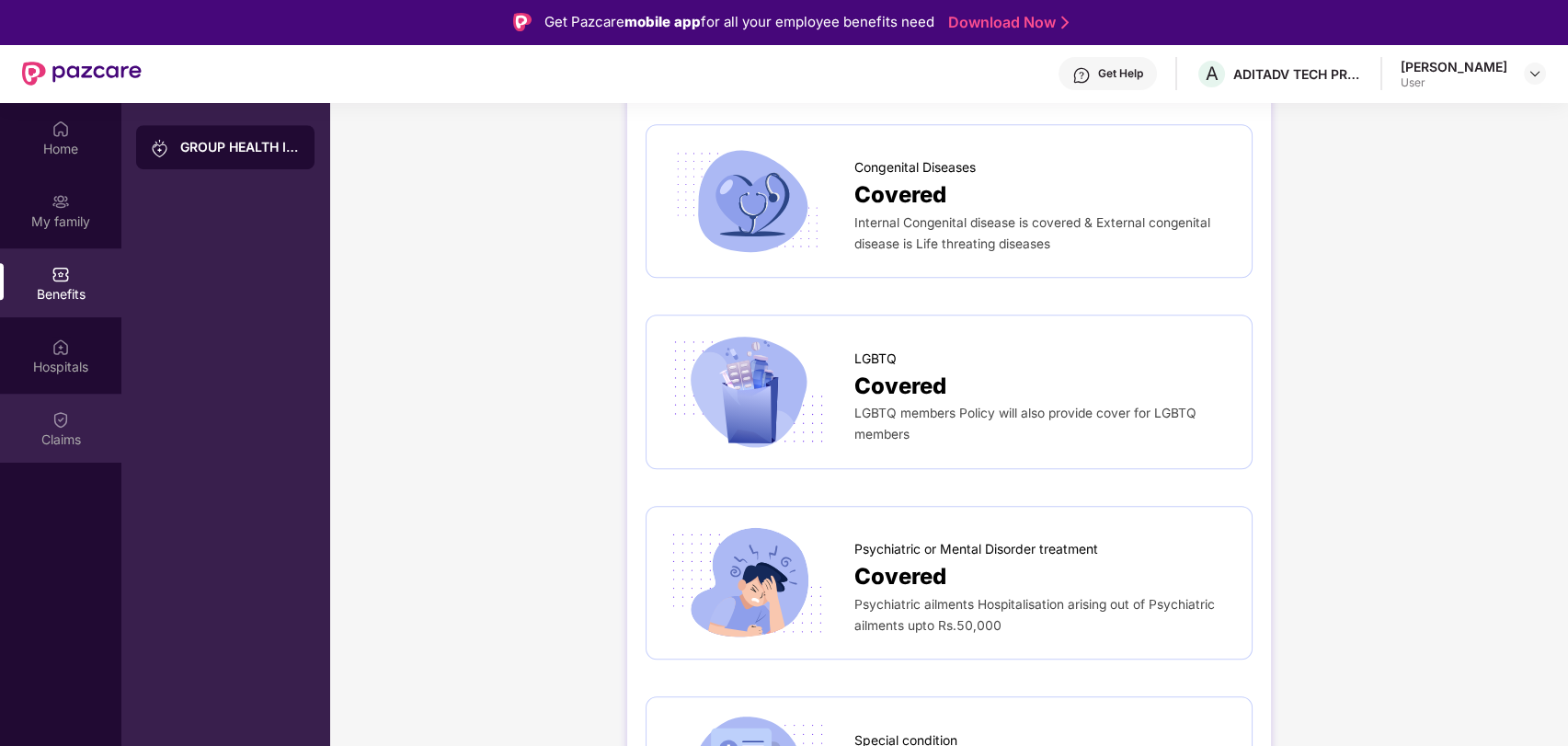 click on "Claims" at bounding box center (61, 428) 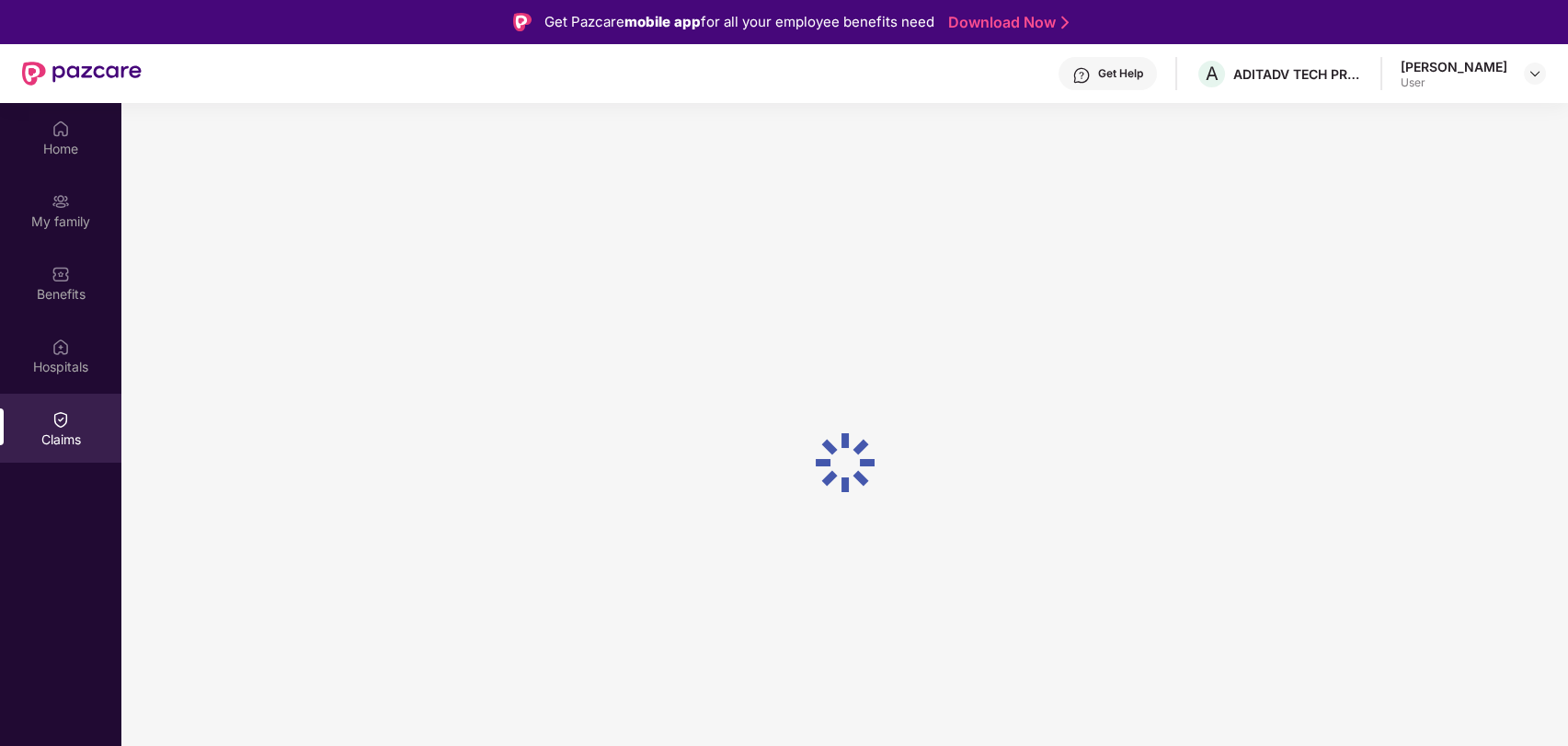 scroll, scrollTop: 0, scrollLeft: 0, axis: both 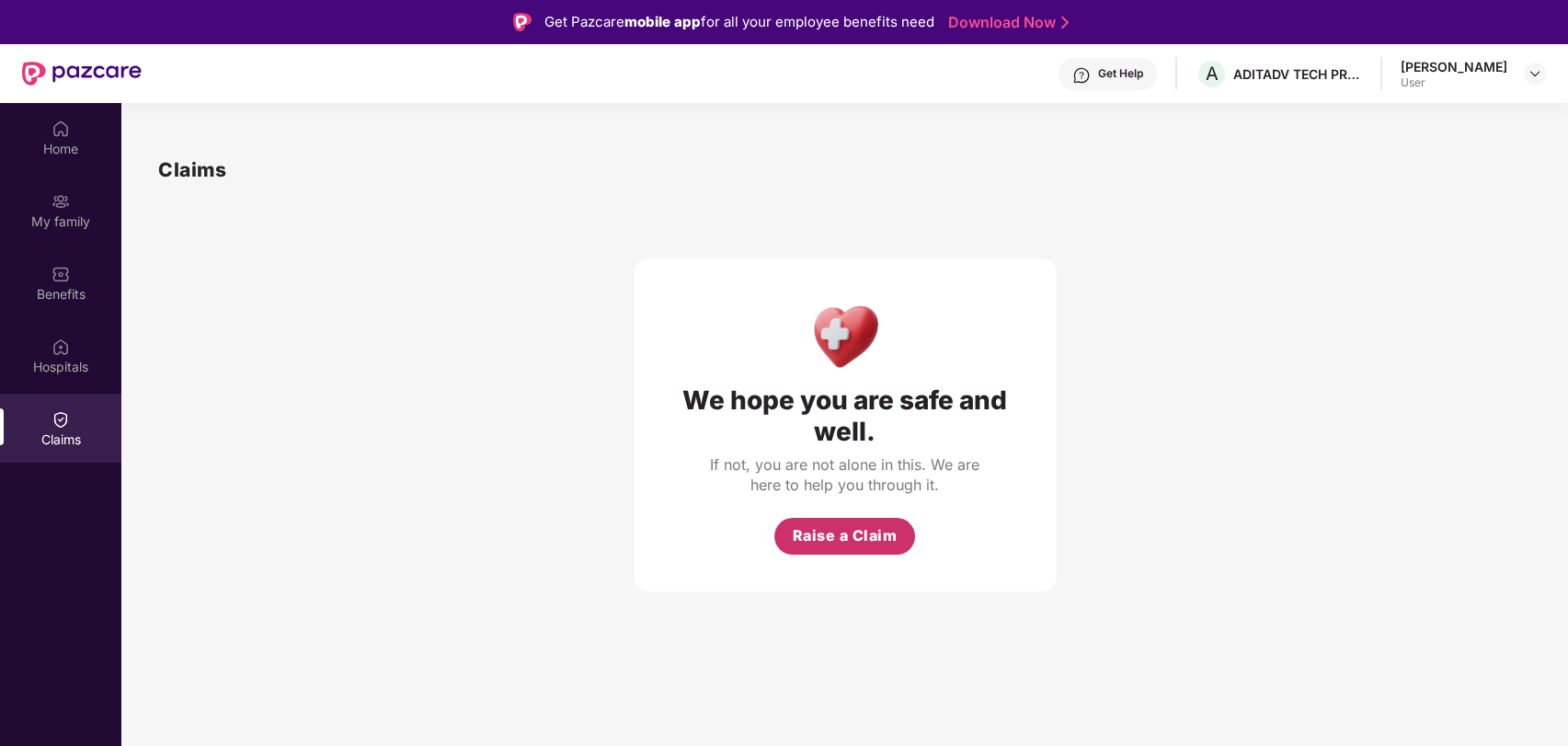 click on "Raise a Claim" at bounding box center (845, 535) 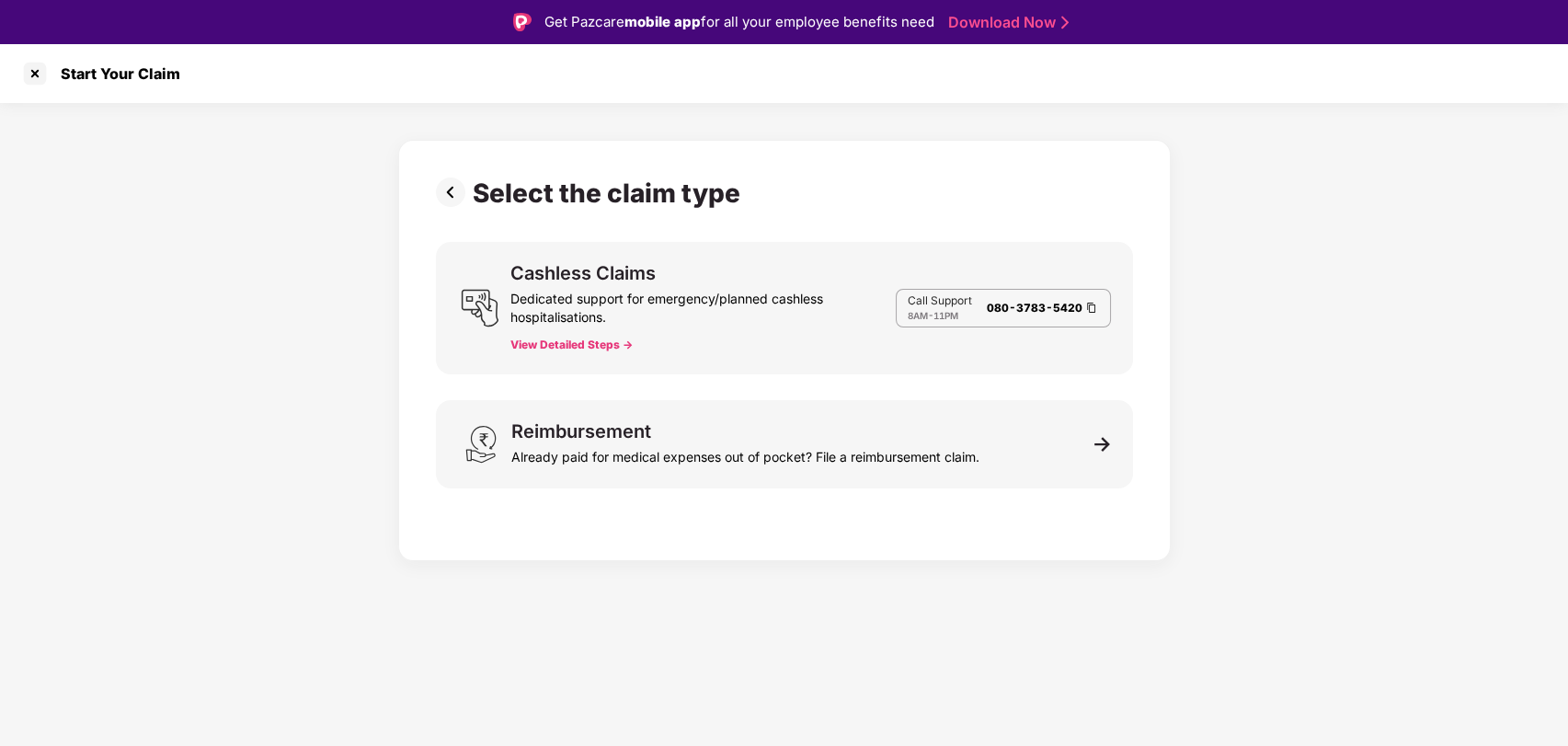 click on "View Detailed Steps ->" at bounding box center [571, 345] 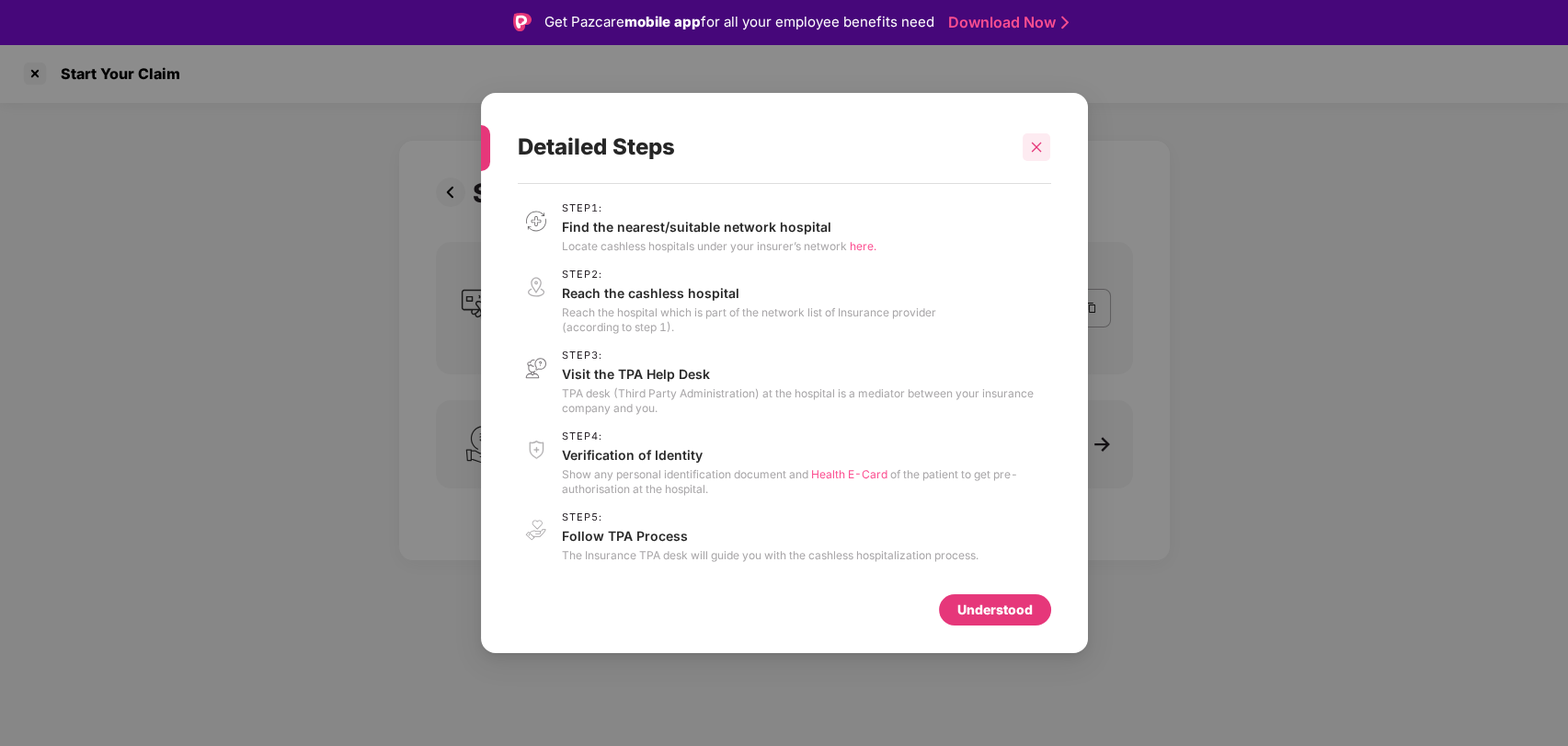 click 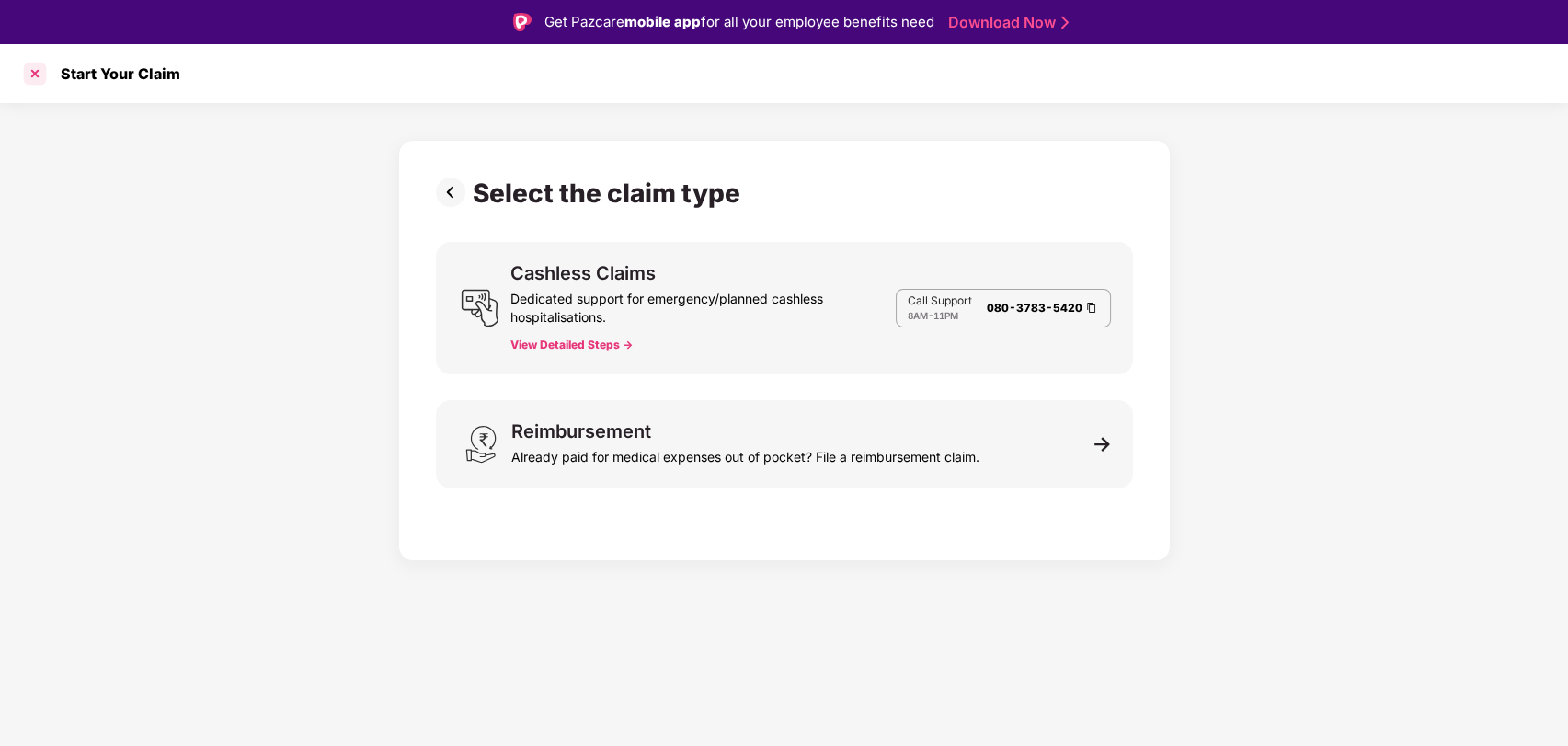 click at bounding box center [35, 74] 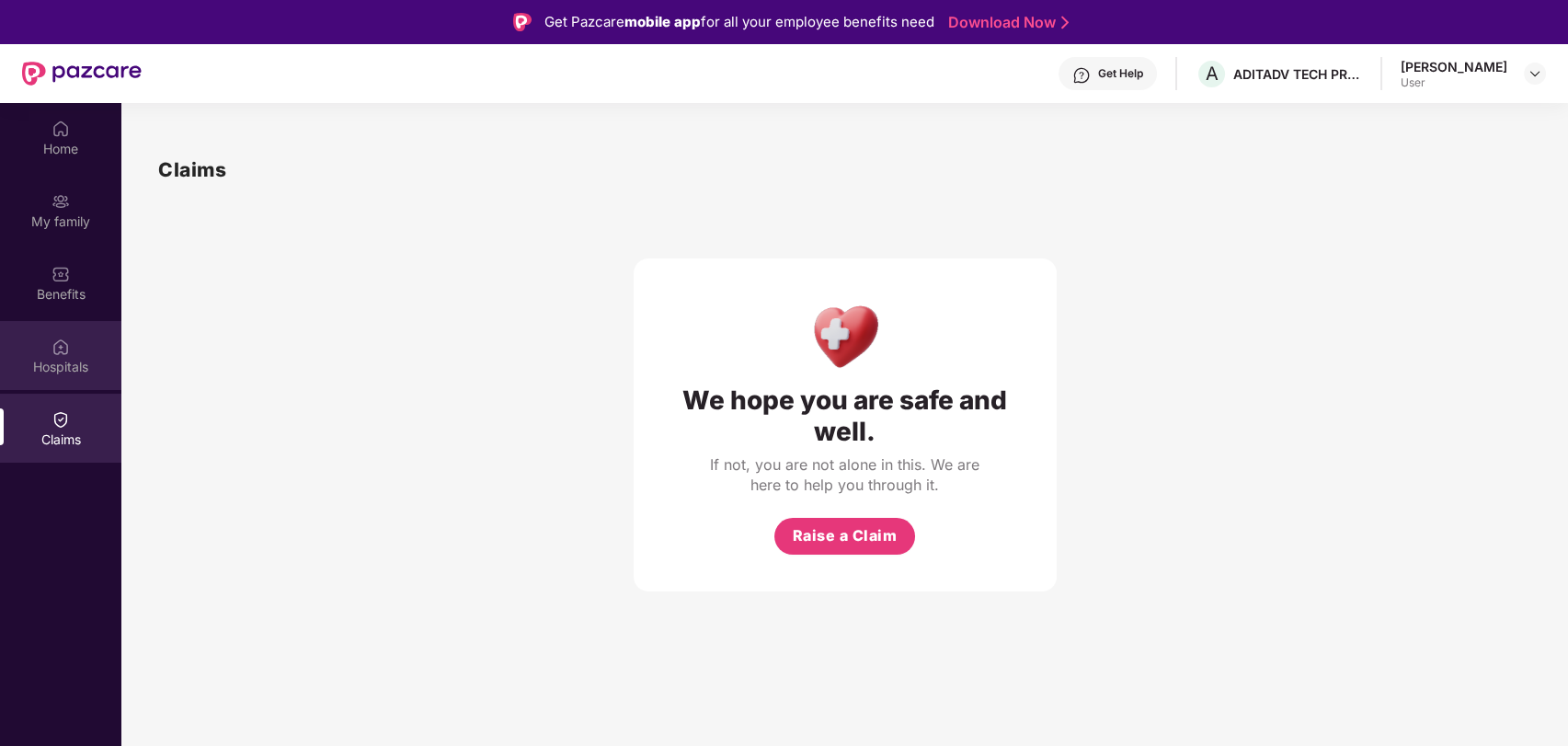 click on "Hospitals" at bounding box center (61, 367) 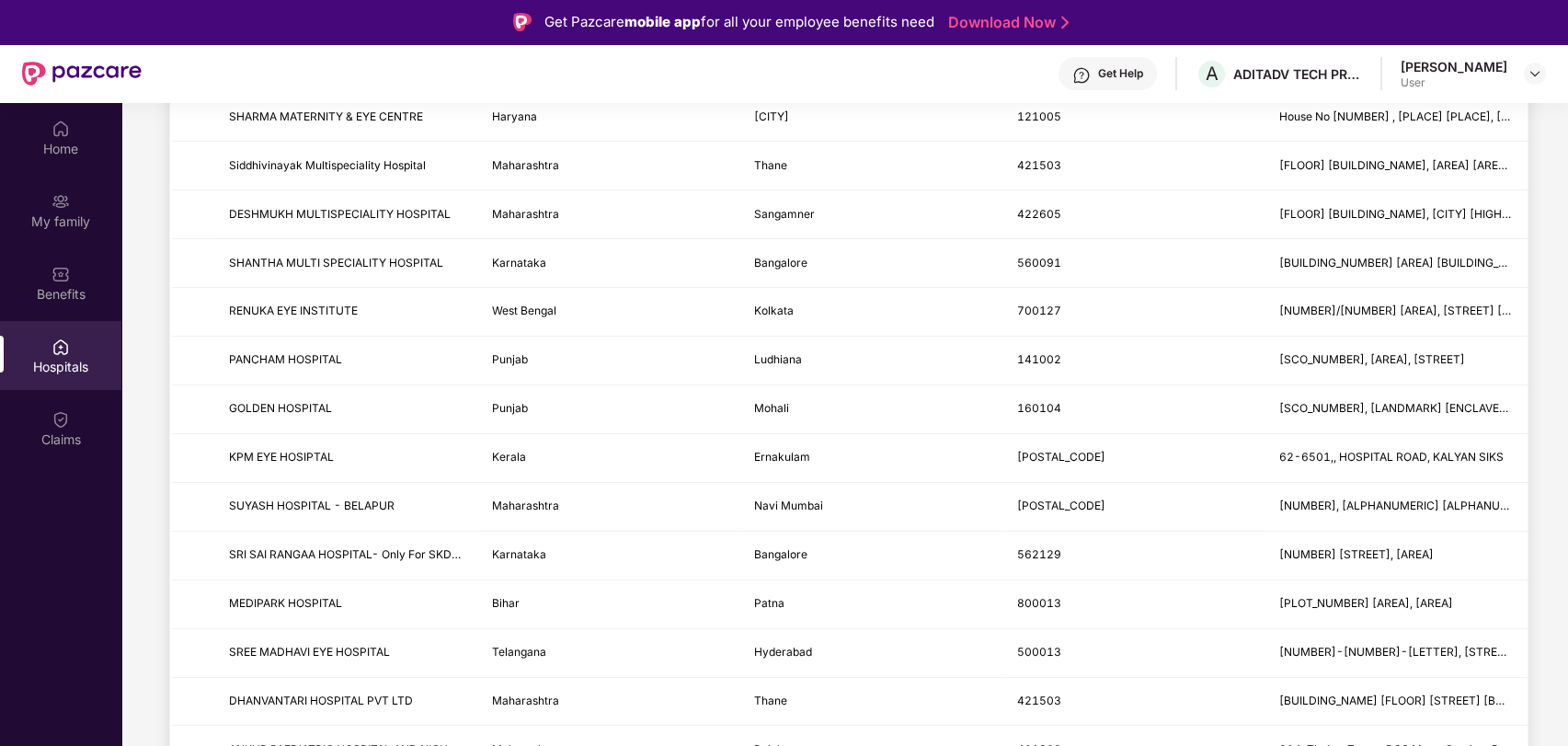 scroll, scrollTop: 0, scrollLeft: 0, axis: both 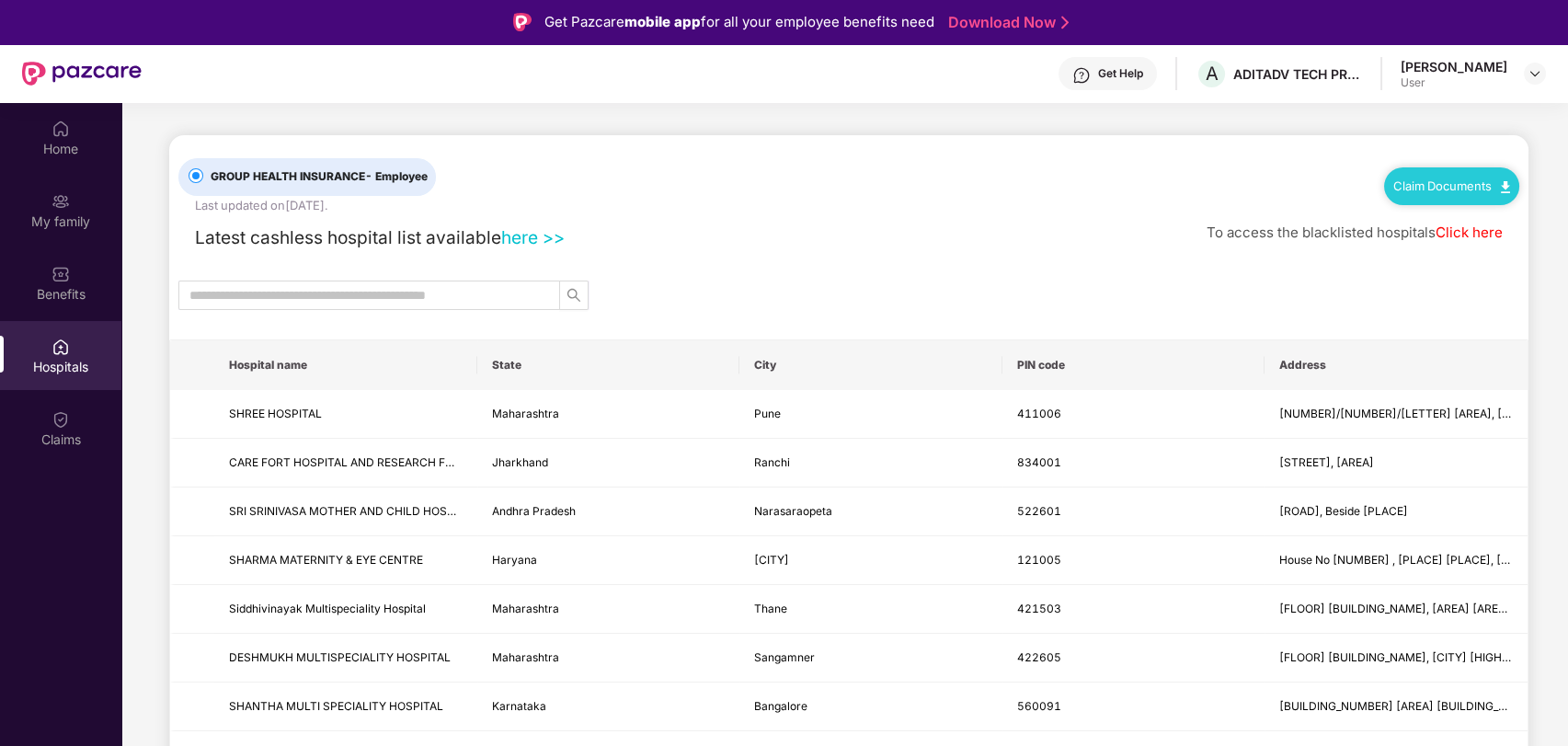click on "State" at bounding box center (609, 365) 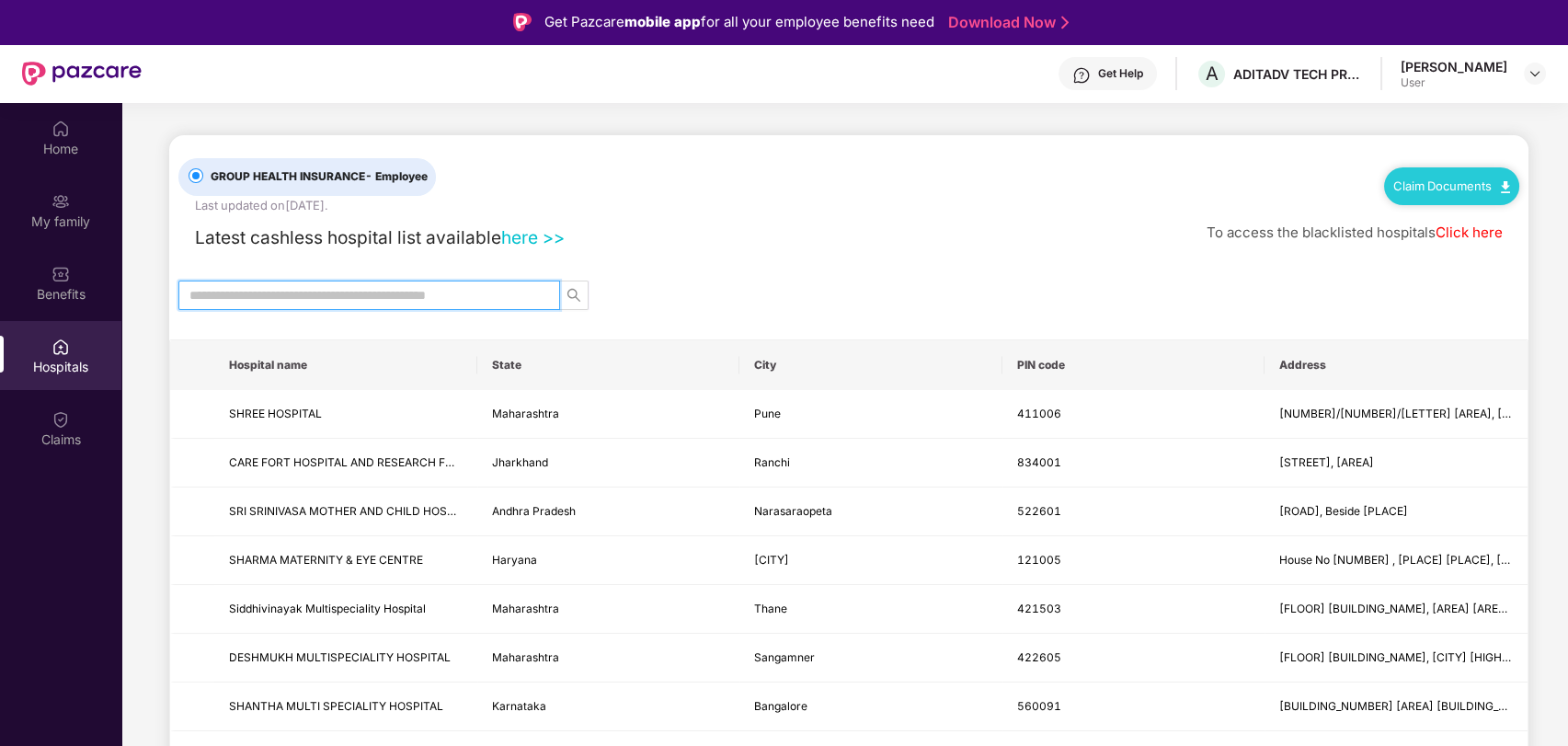 click at bounding box center [361, 295] 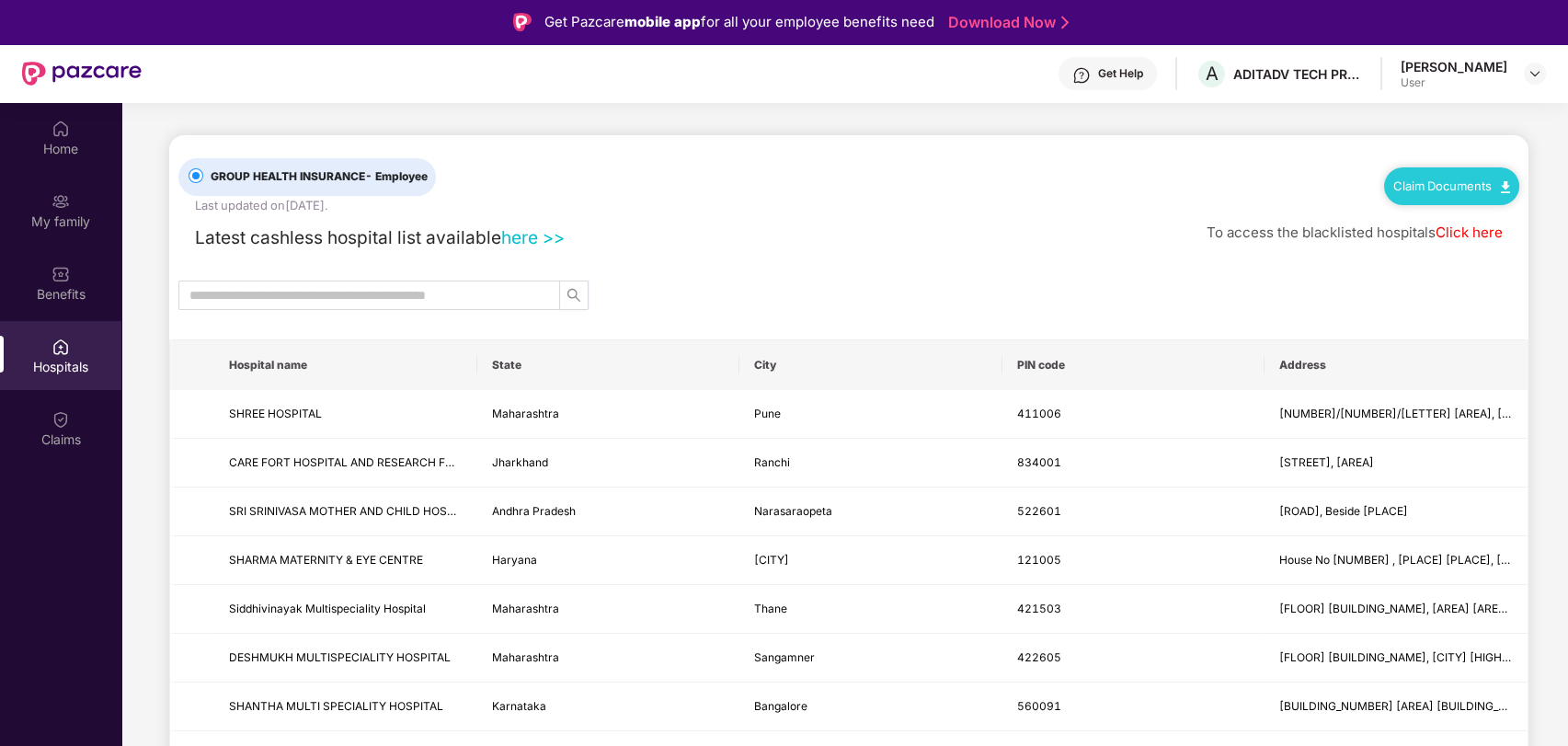 click on "State" at bounding box center [609, 365] 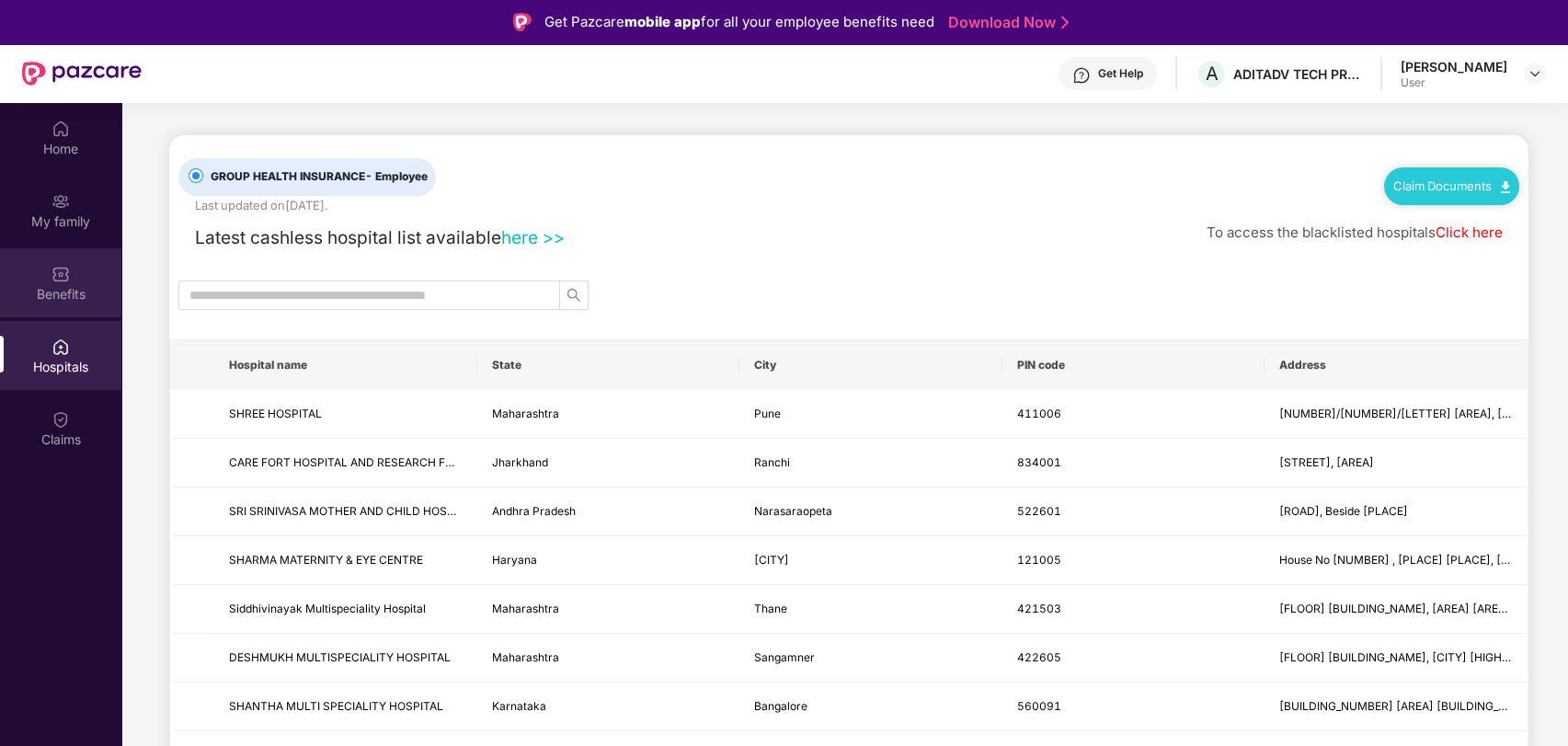 click on "Benefits" at bounding box center (61, 294) 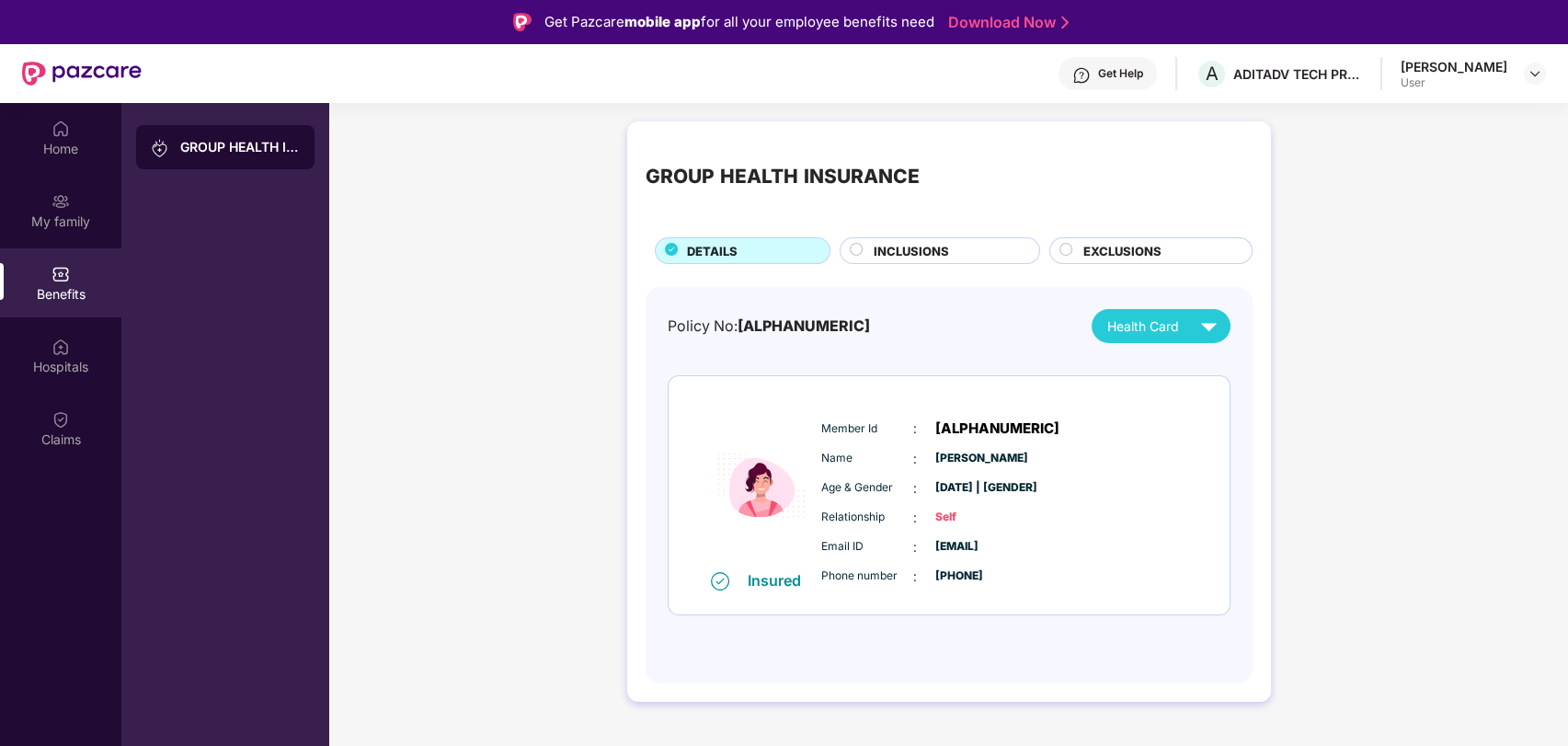 click on "EXCLUSIONS" at bounding box center [1122, 251] 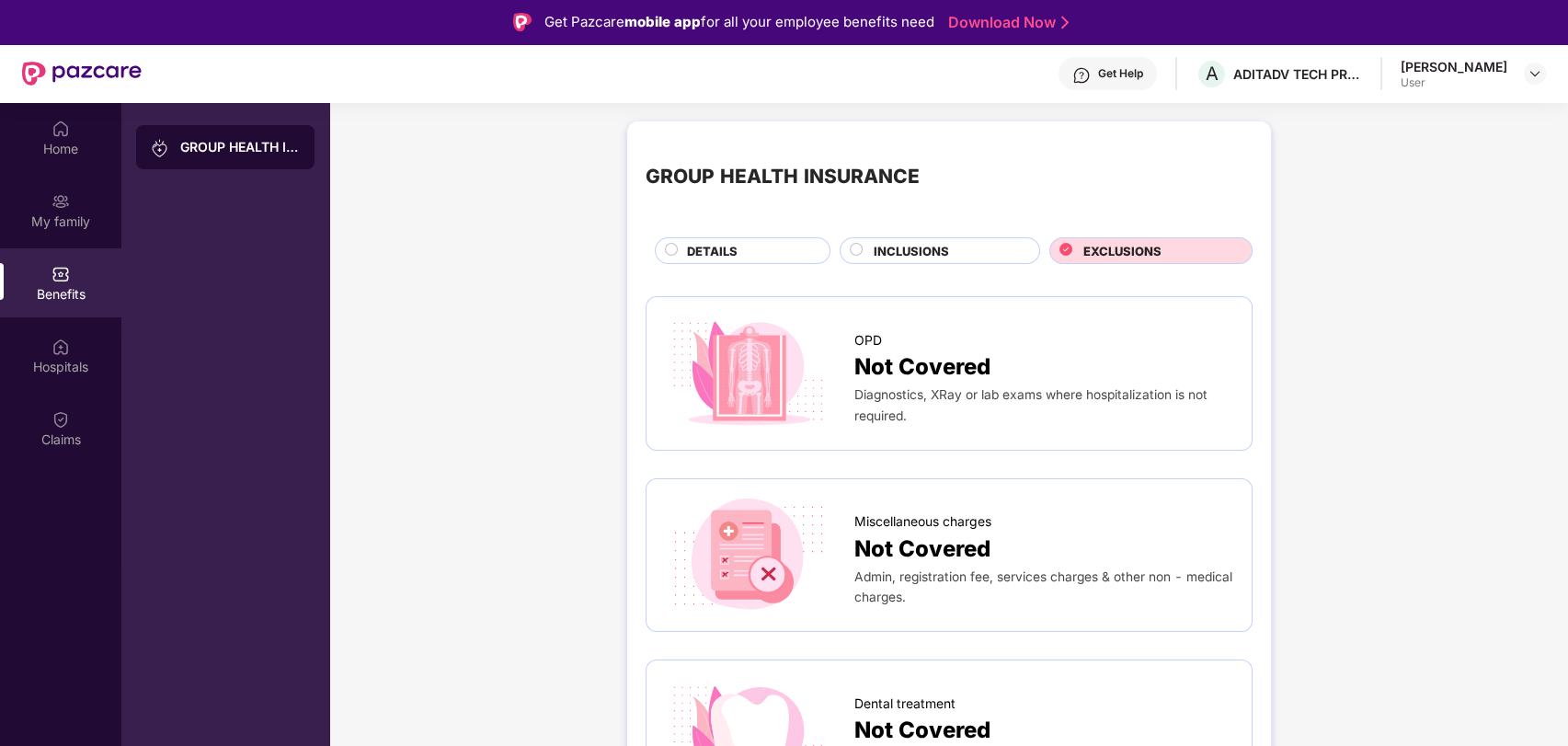 click on "GROUP HEALTH INSURANCE DETAILS INCLUSIONS EXCLUSIONS" at bounding box center (949, 201) 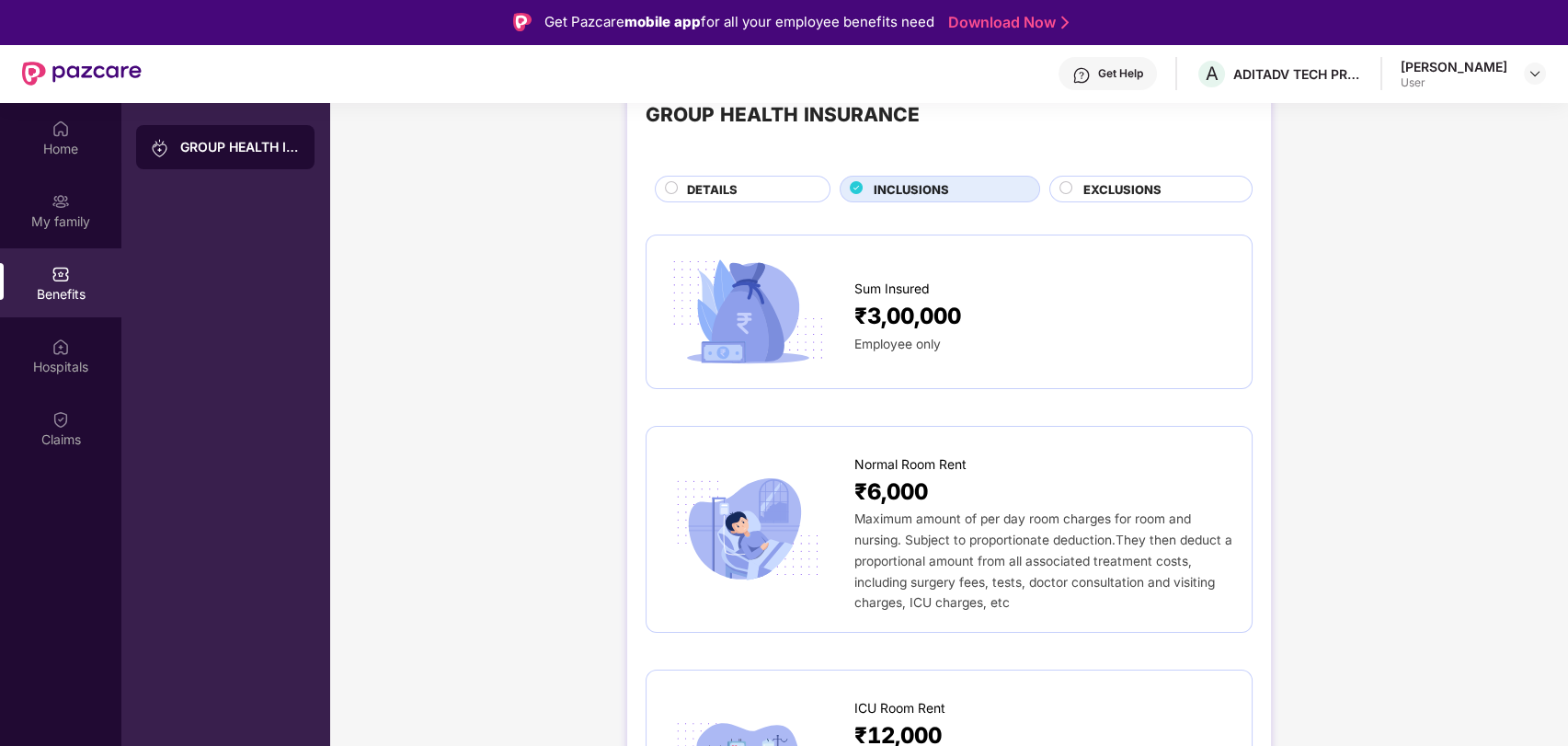 scroll, scrollTop: 0, scrollLeft: 0, axis: both 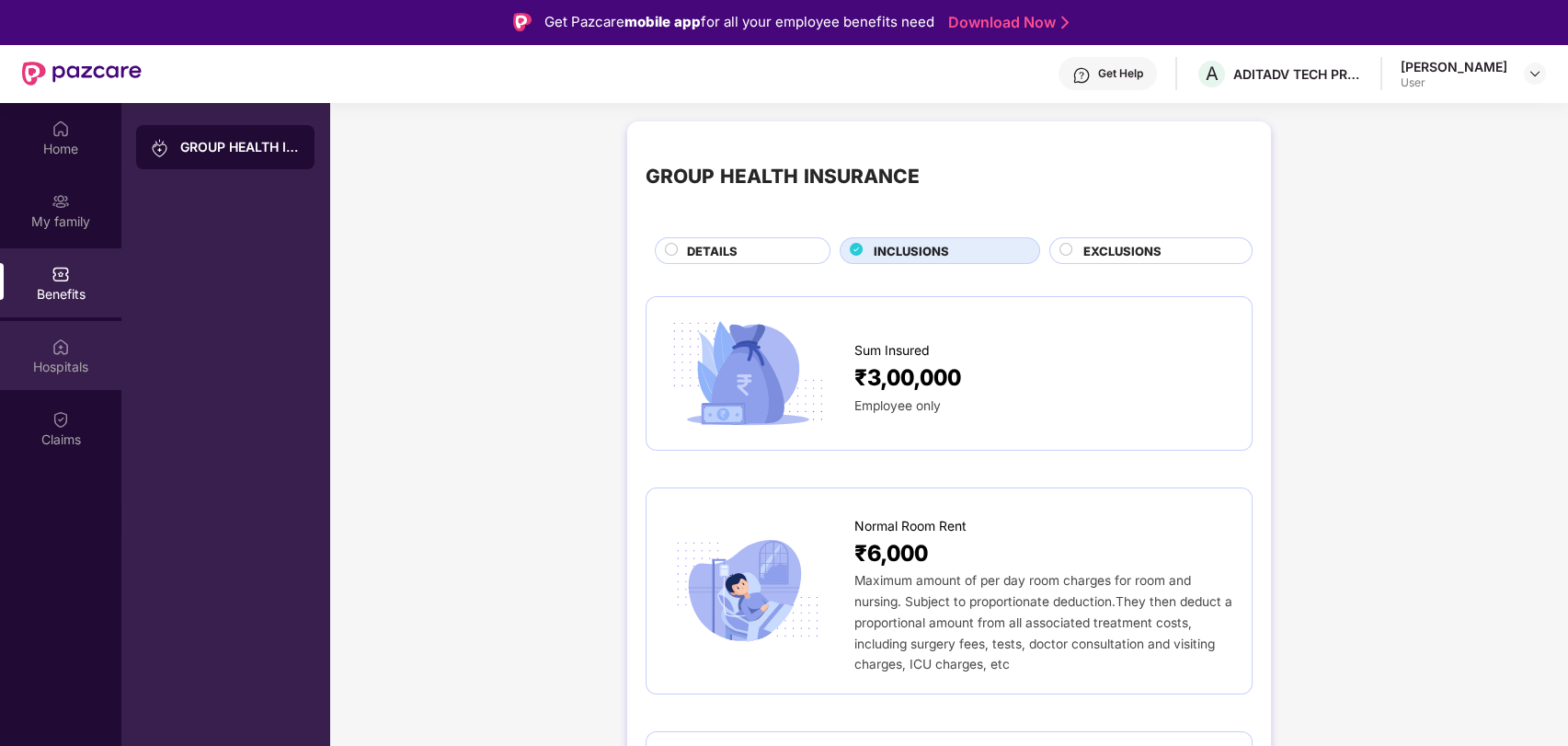 click at bounding box center (61, 347) 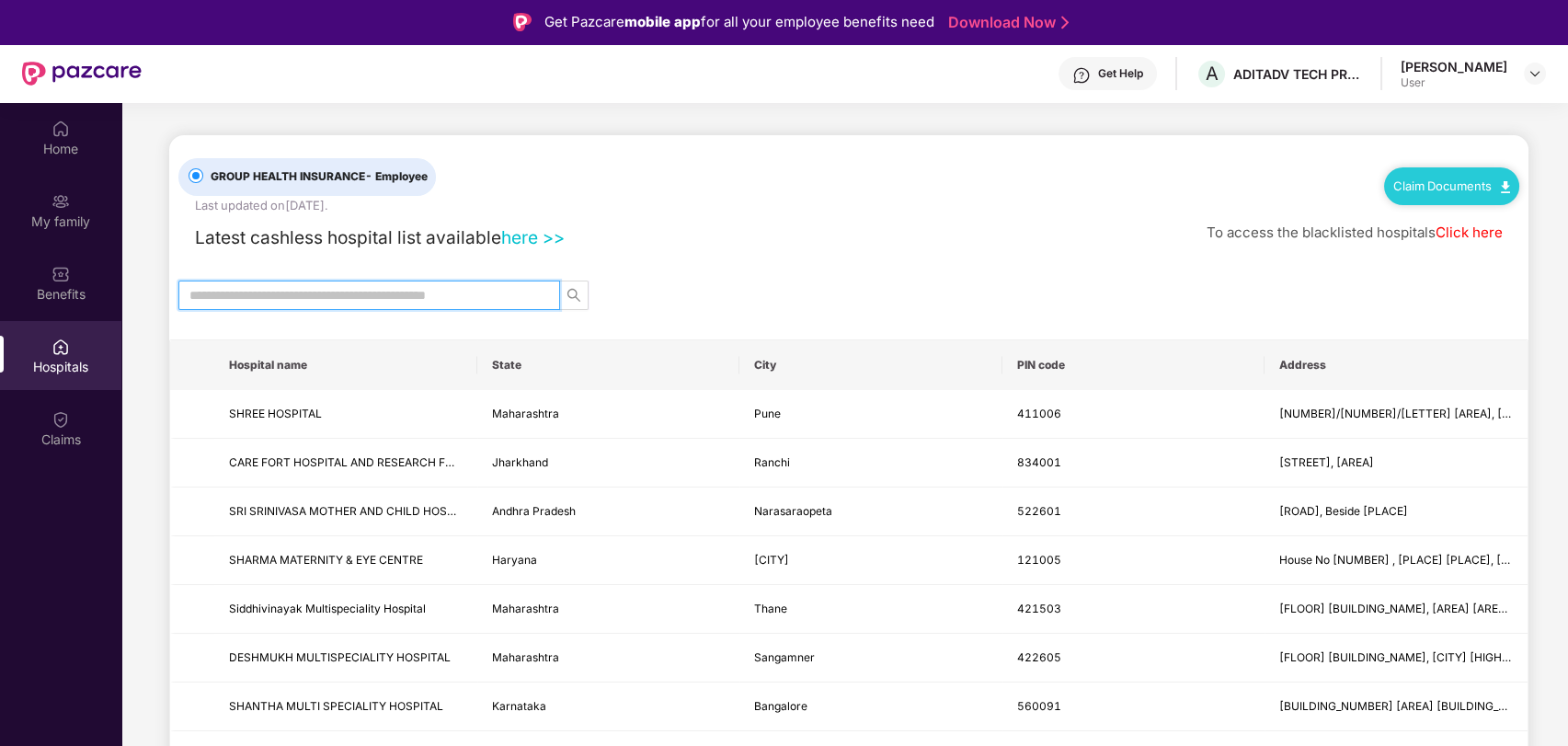 click at bounding box center (361, 295) 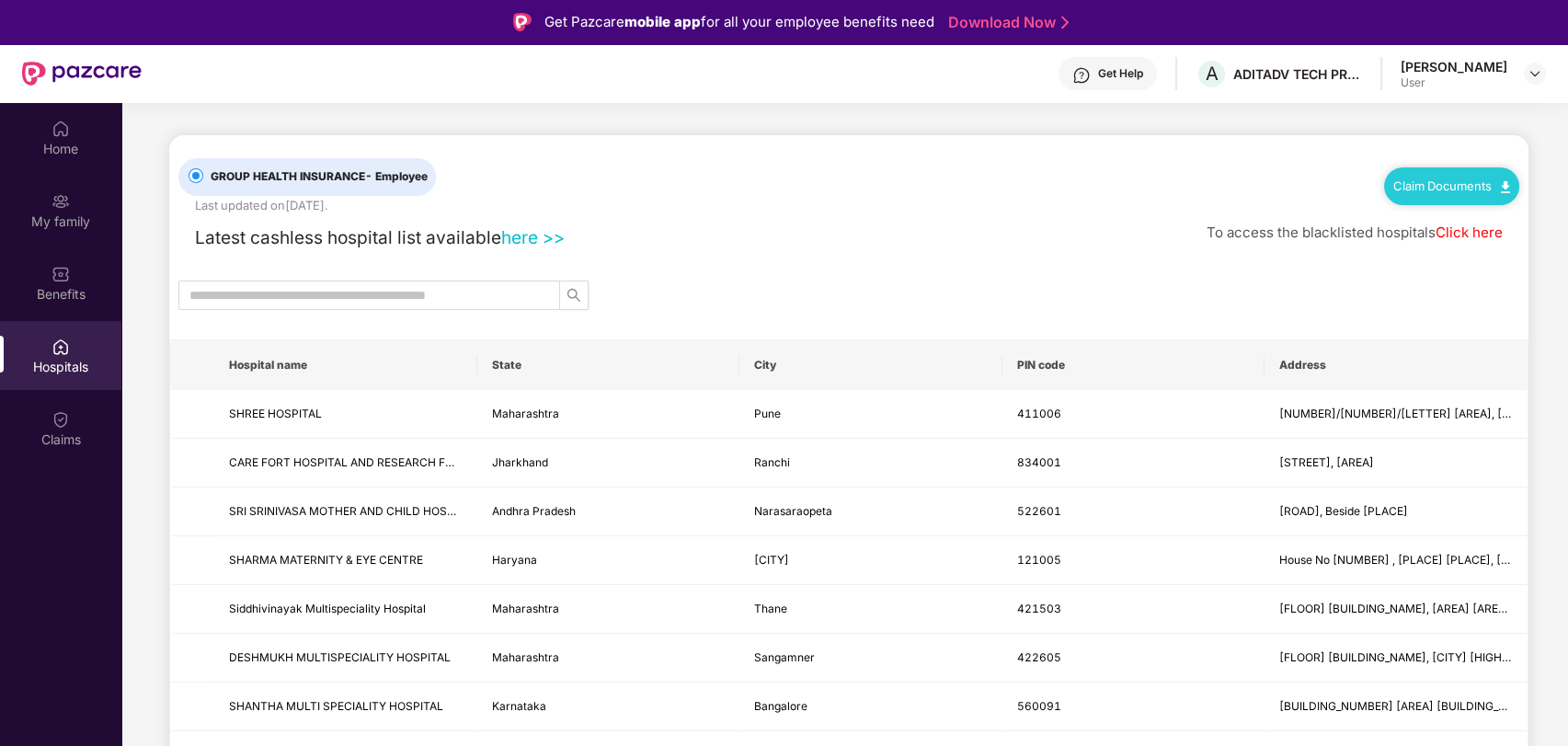 click on "State" at bounding box center [609, 365] 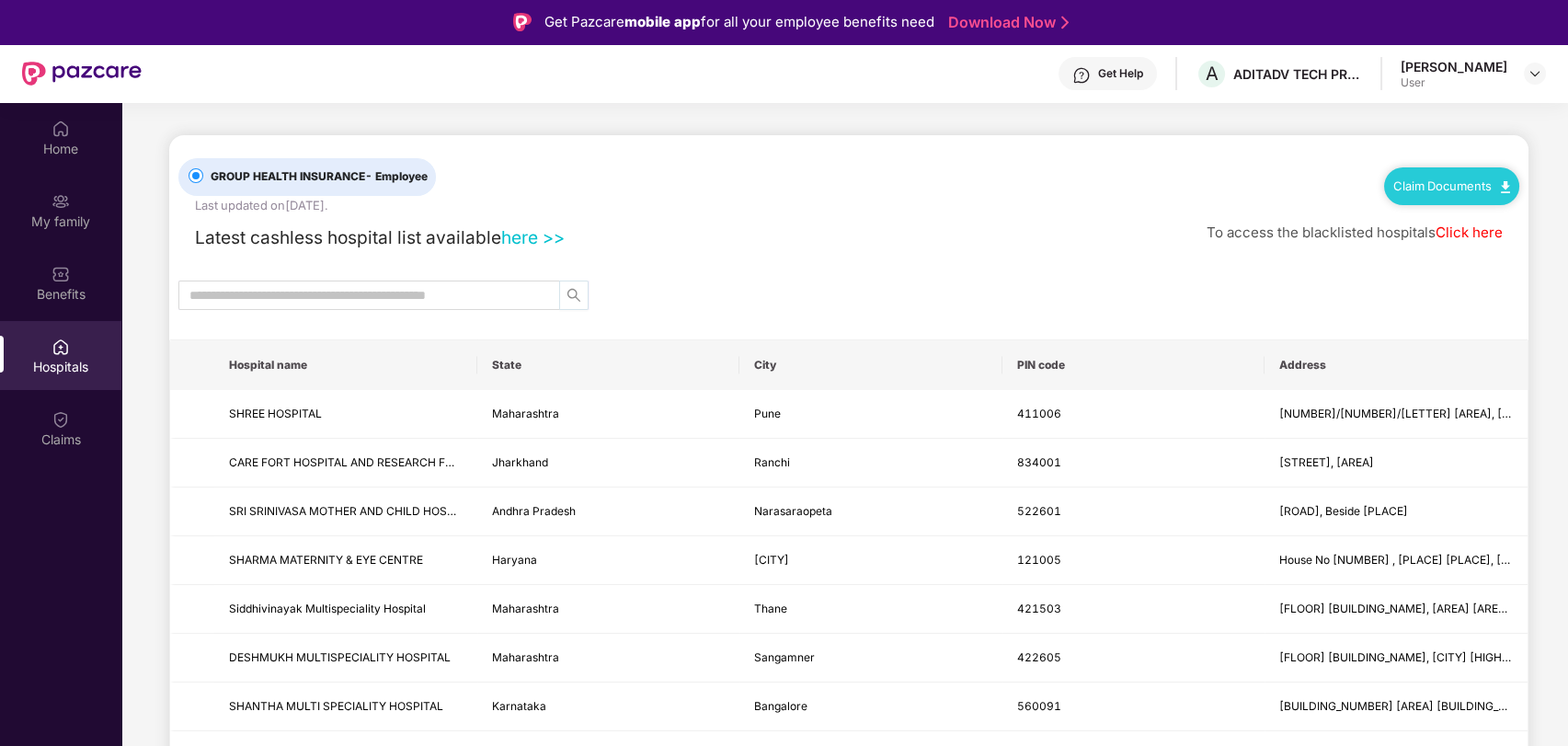 click 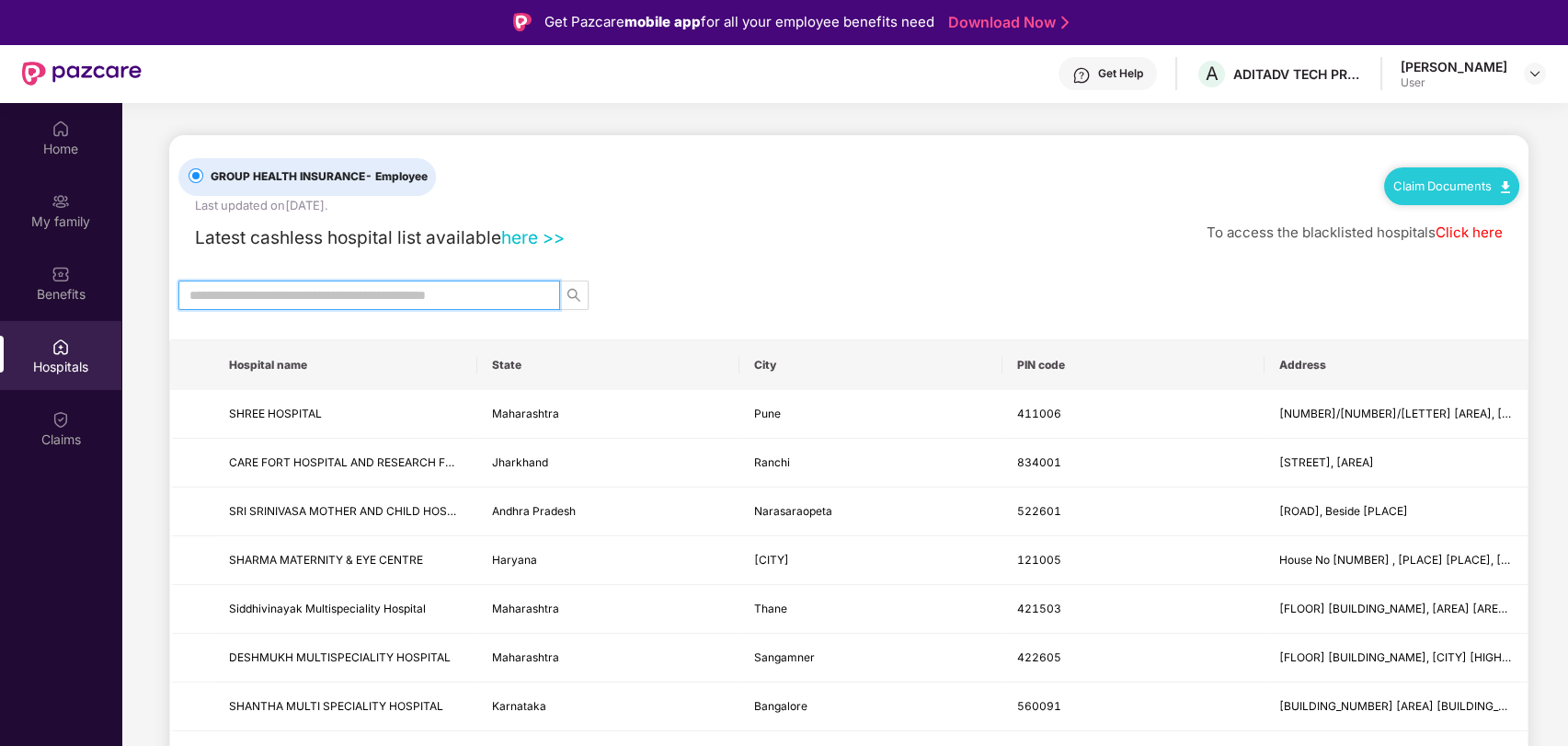 click at bounding box center [361, 295] 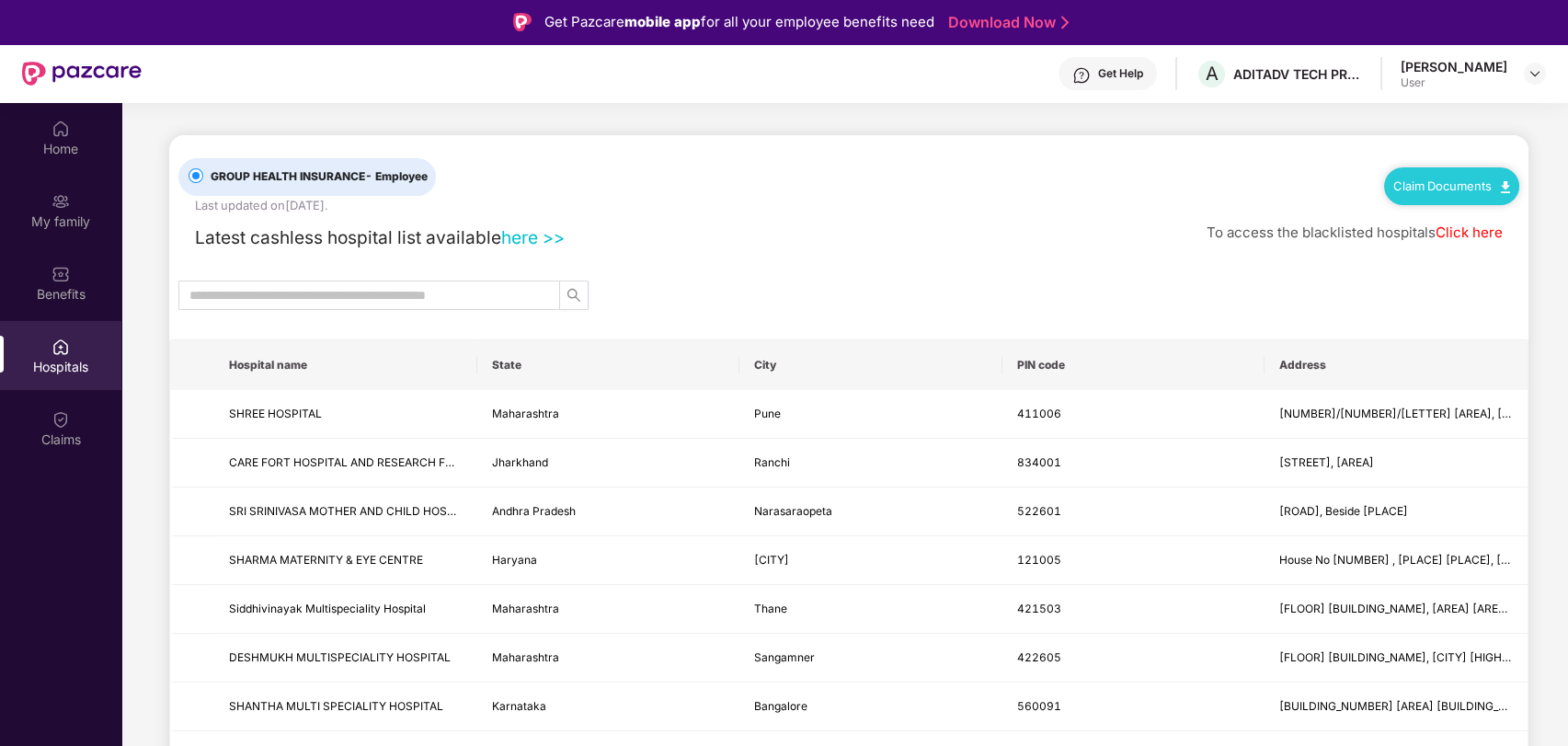 click on "Address" at bounding box center (1396, 365) 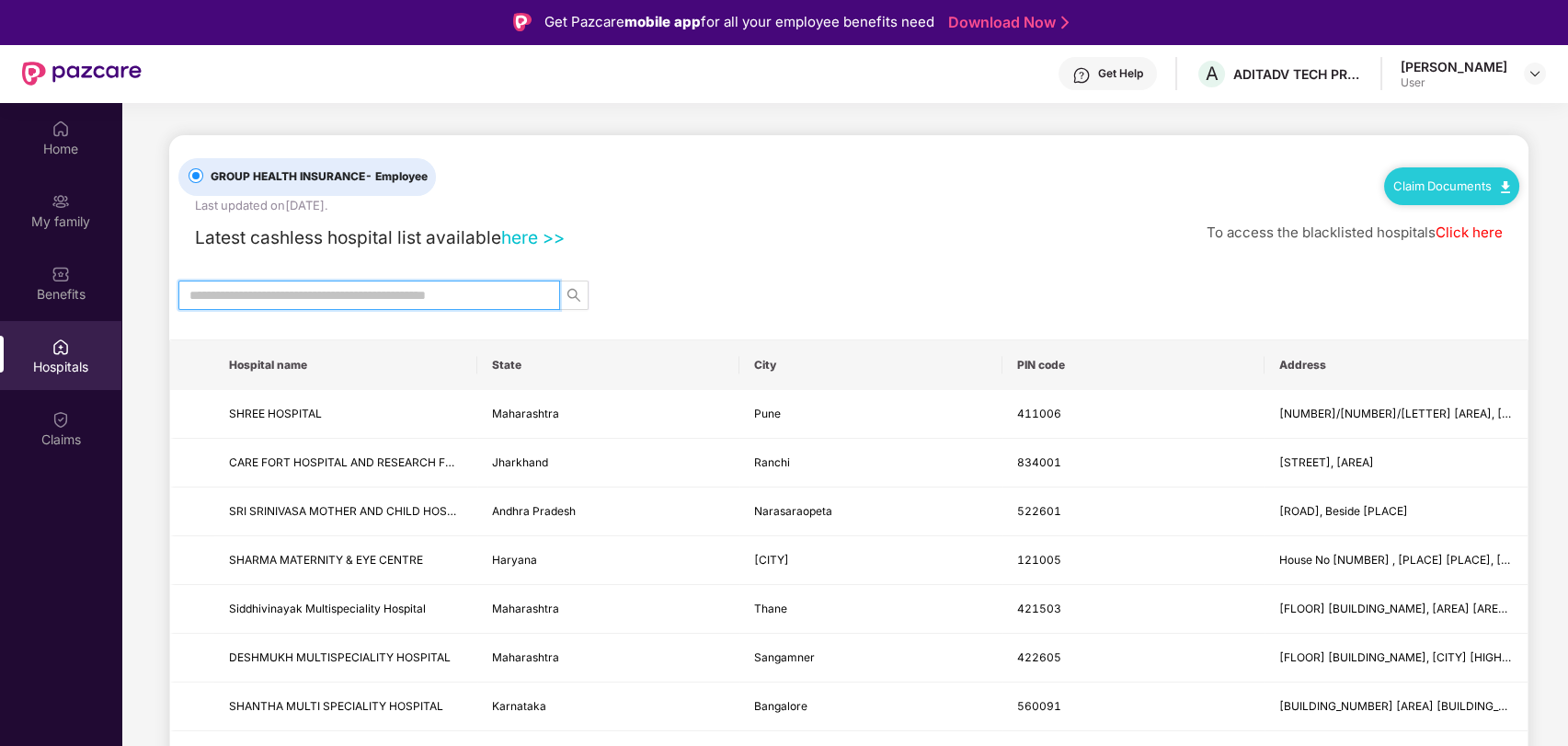 click at bounding box center [361, 295] 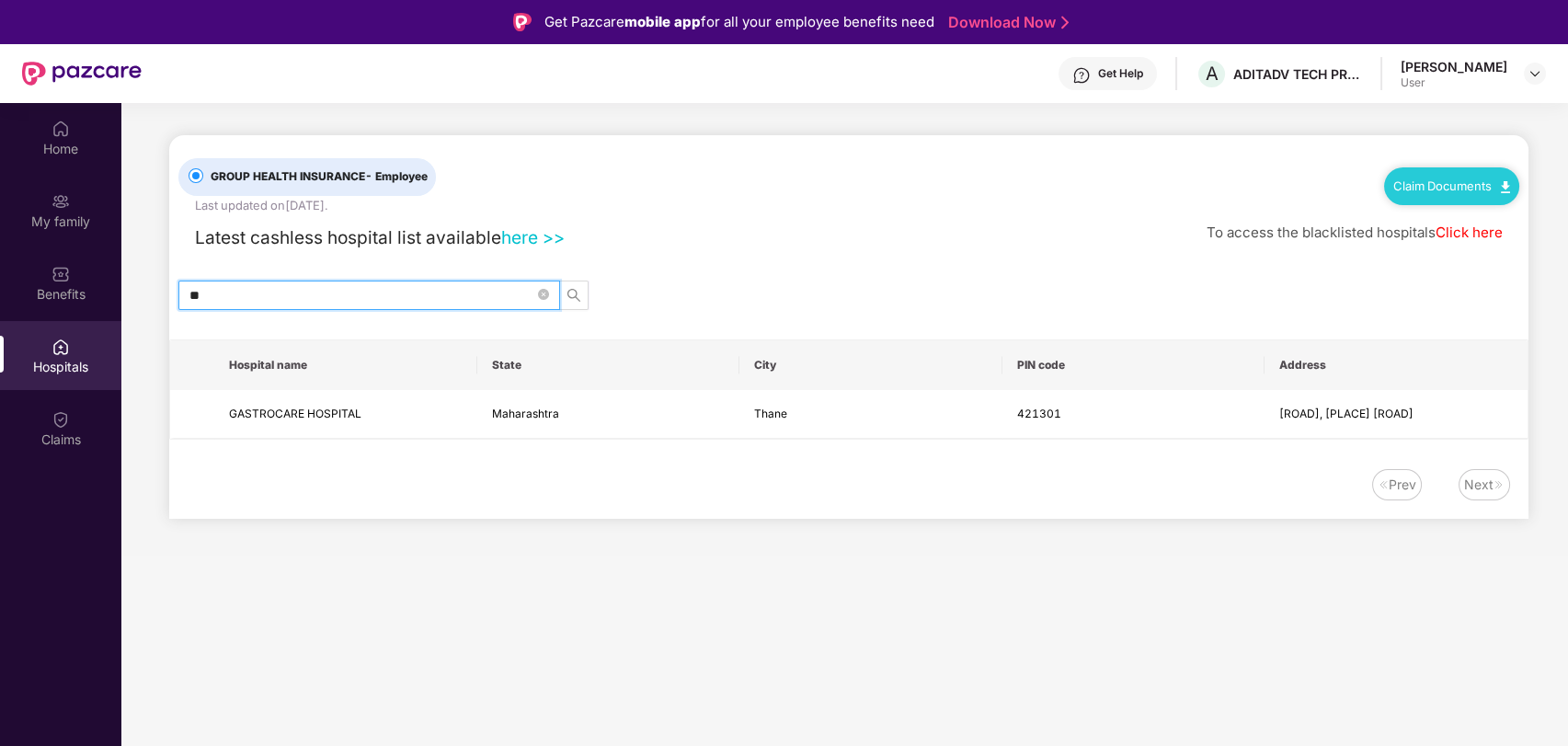 type on "*" 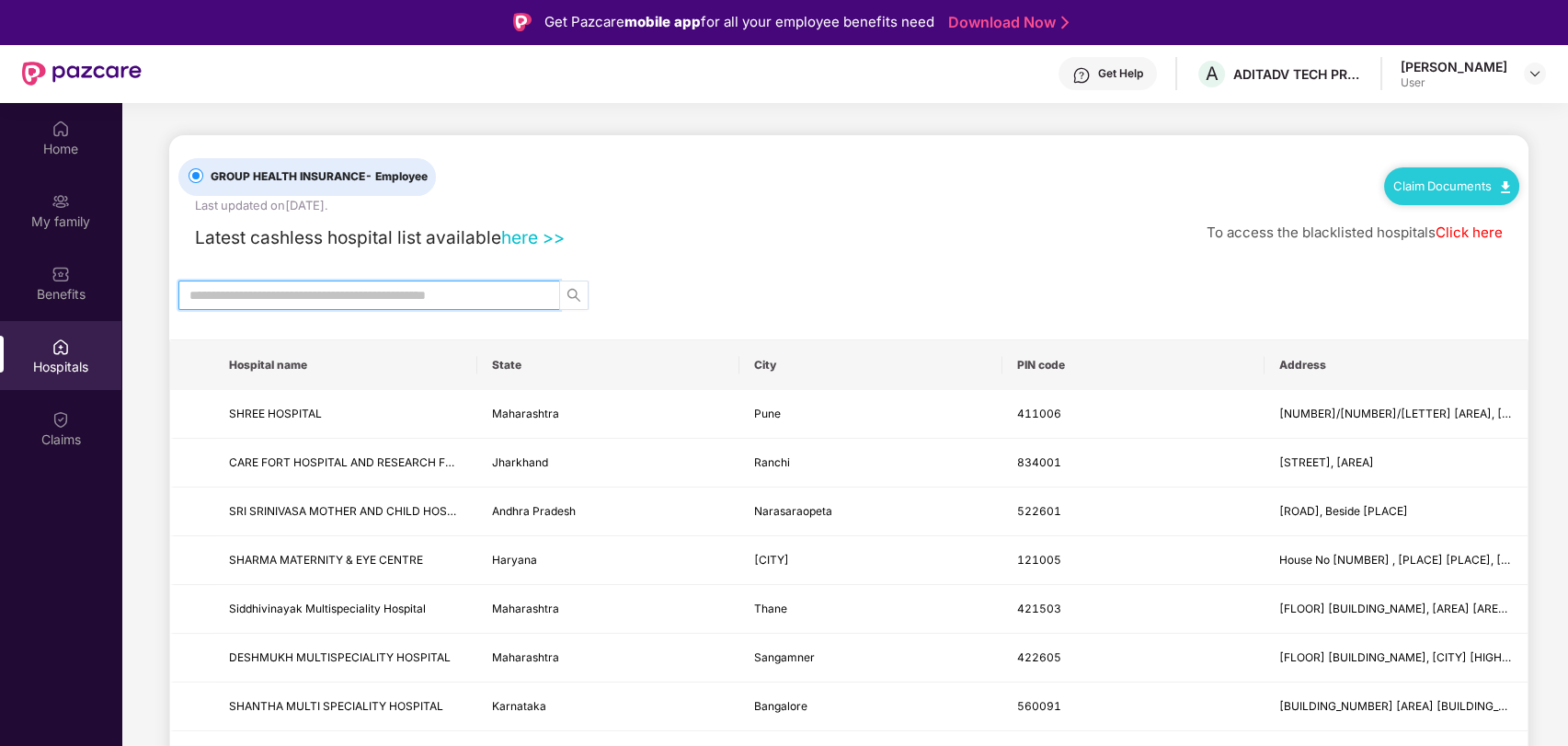 click 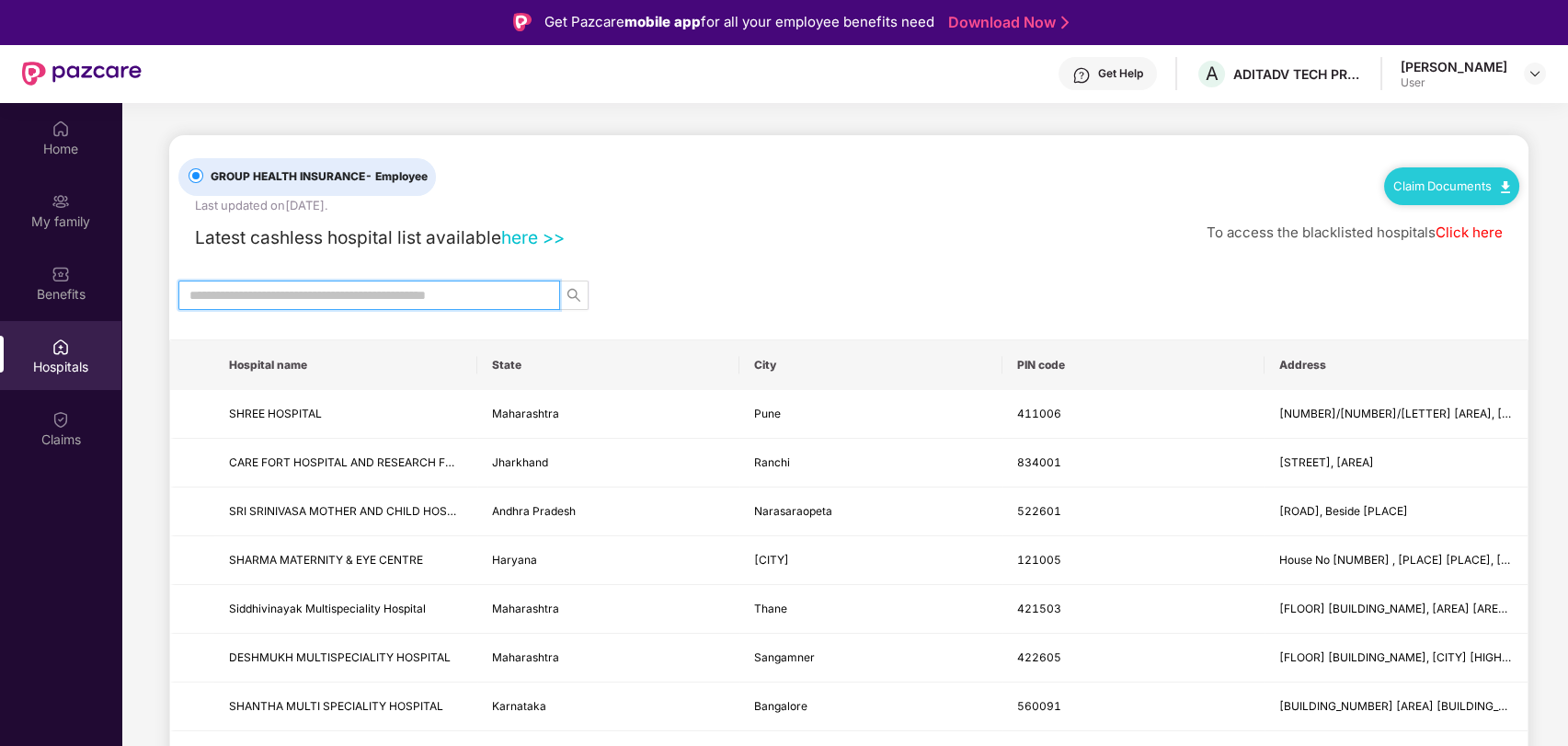 click at bounding box center (361, 295) 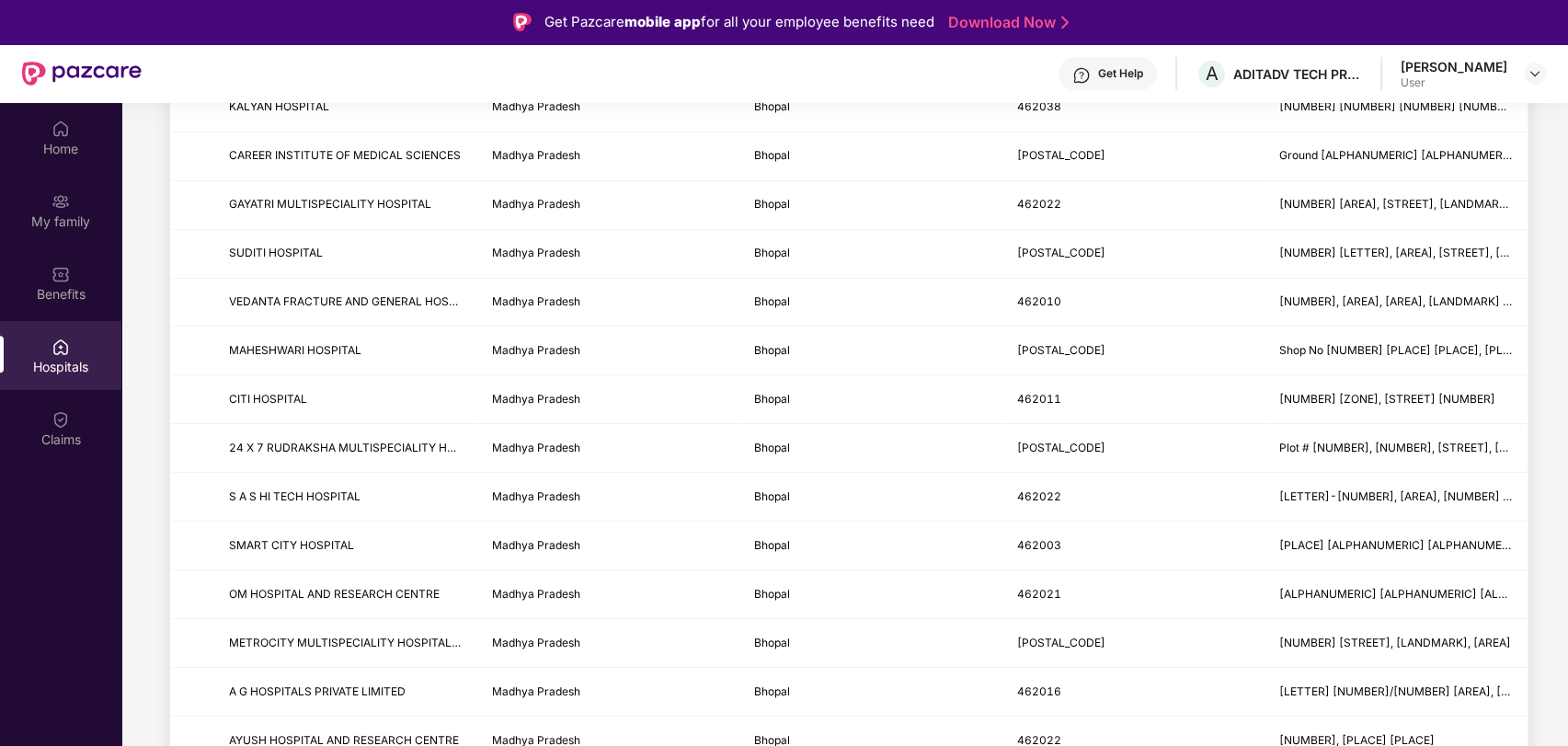 scroll, scrollTop: 1957, scrollLeft: 0, axis: vertical 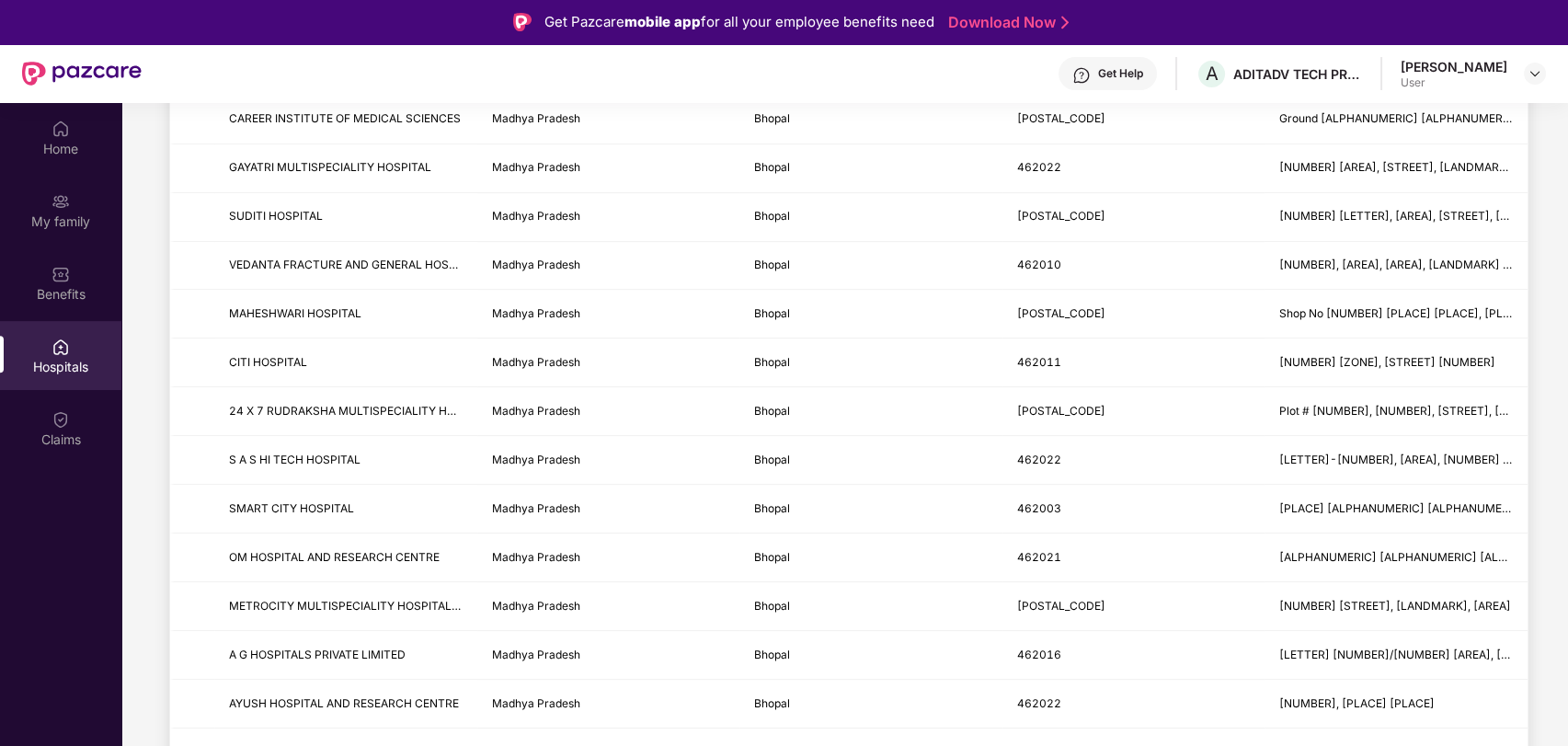 type on "******" 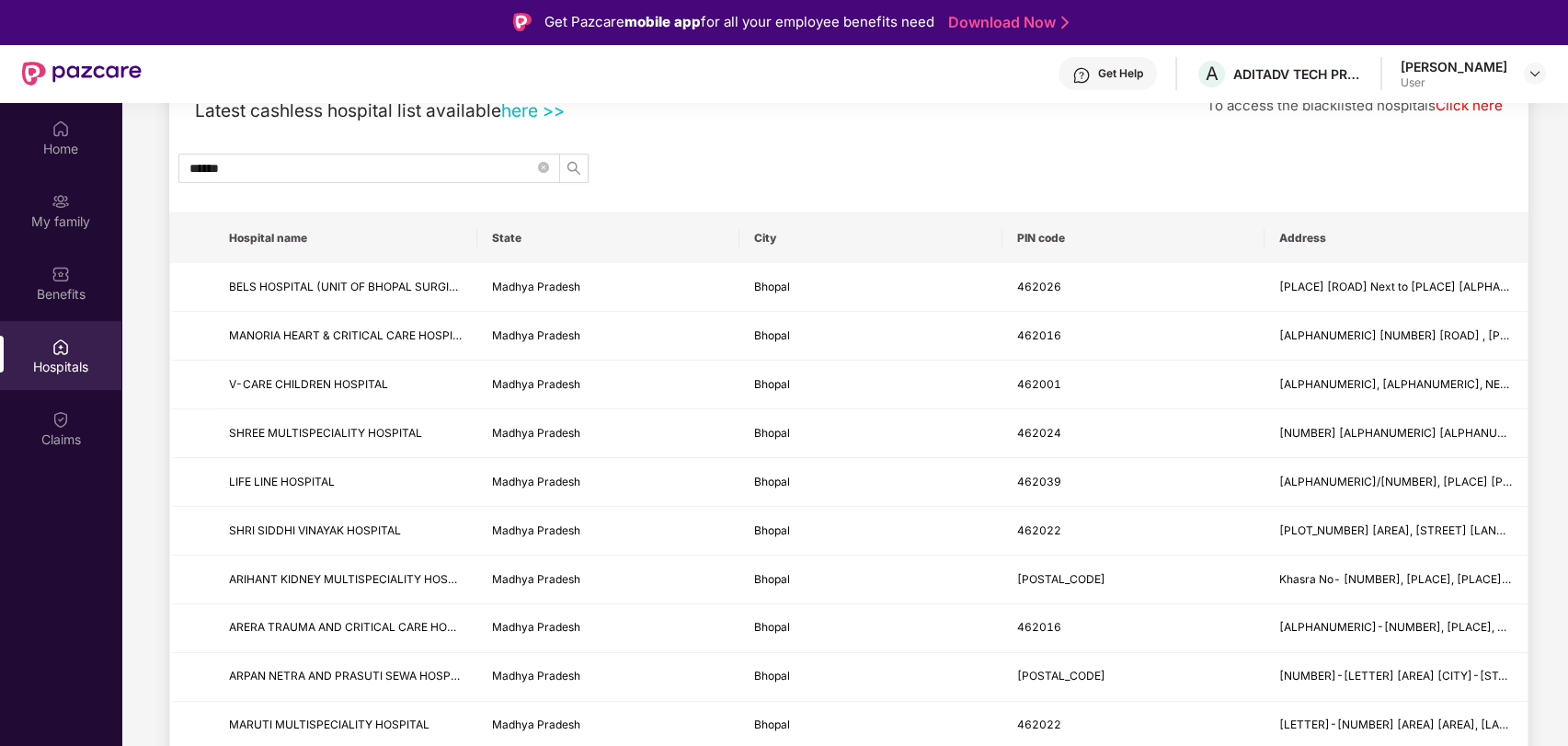 scroll, scrollTop: 130, scrollLeft: 0, axis: vertical 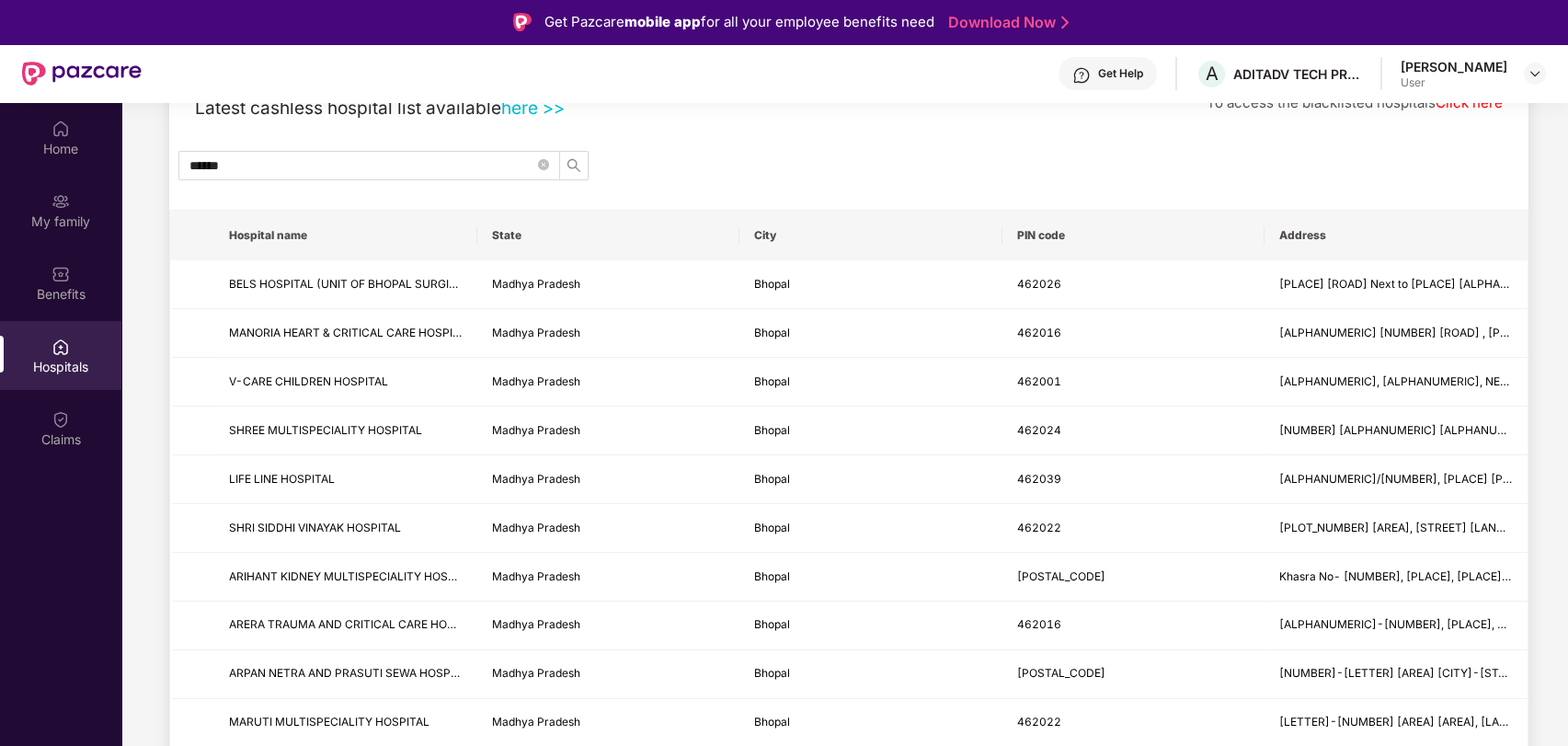 drag, startPoint x: 1564, startPoint y: 315, endPoint x: 1562, endPoint y: 296, distance: 19.10497 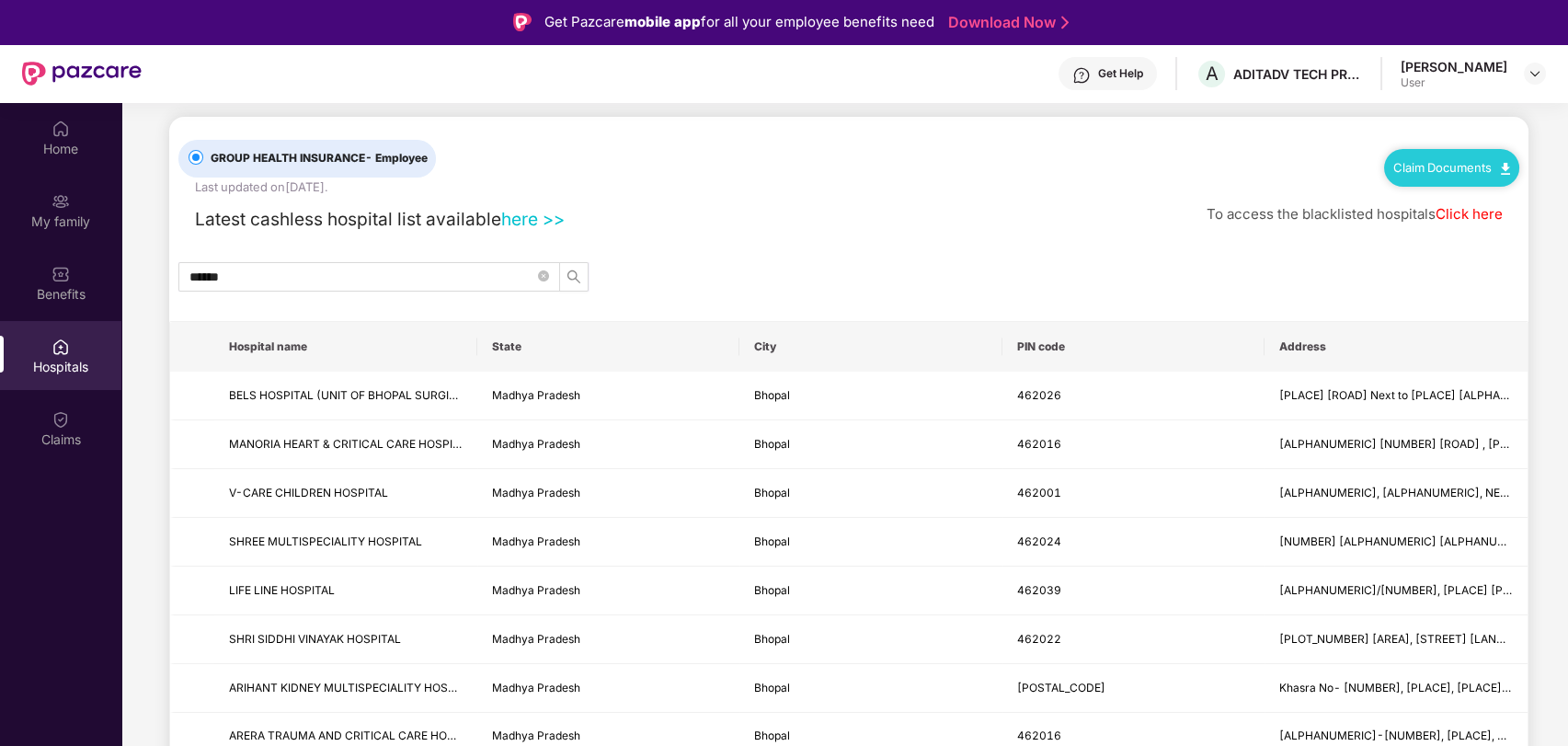 scroll, scrollTop: 0, scrollLeft: 0, axis: both 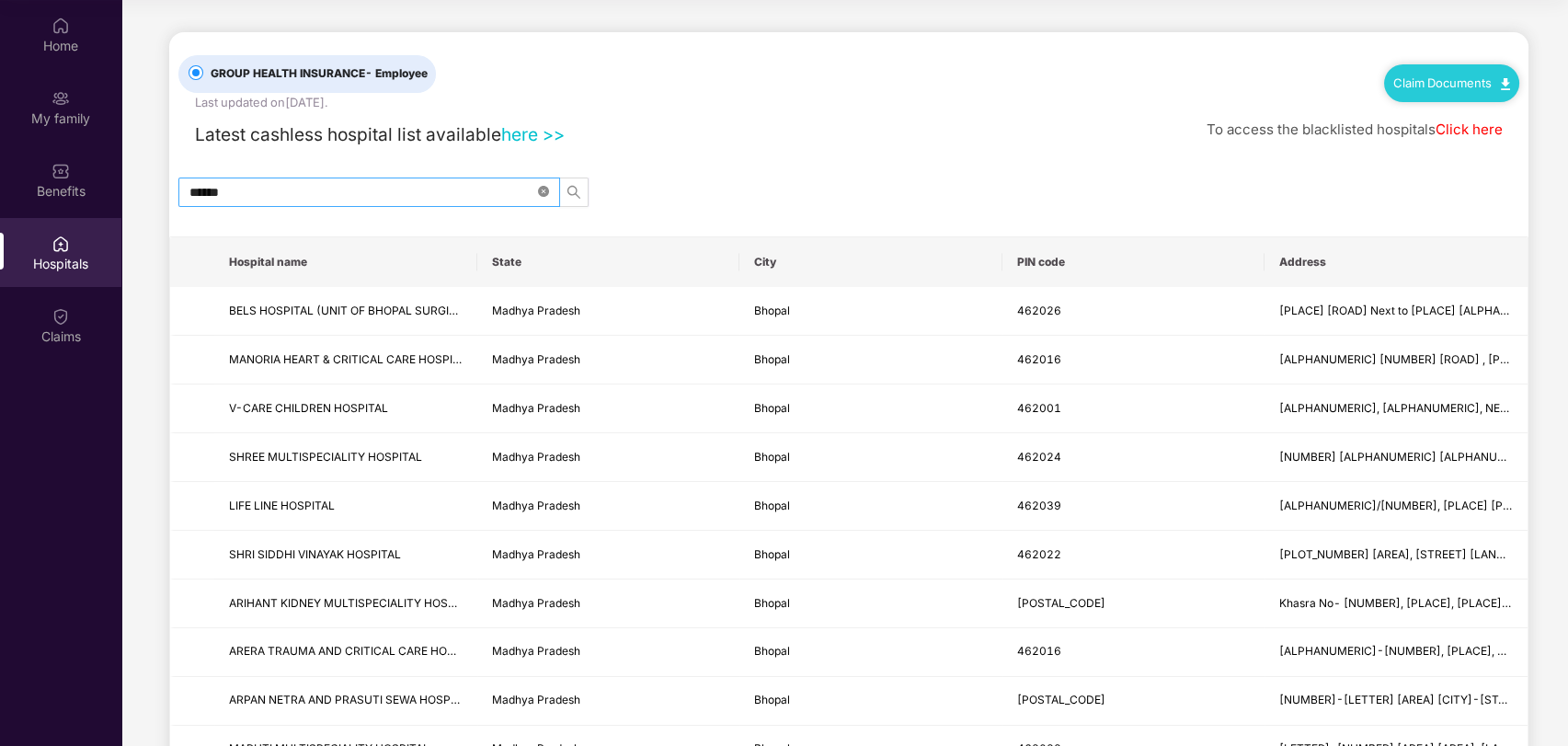 click 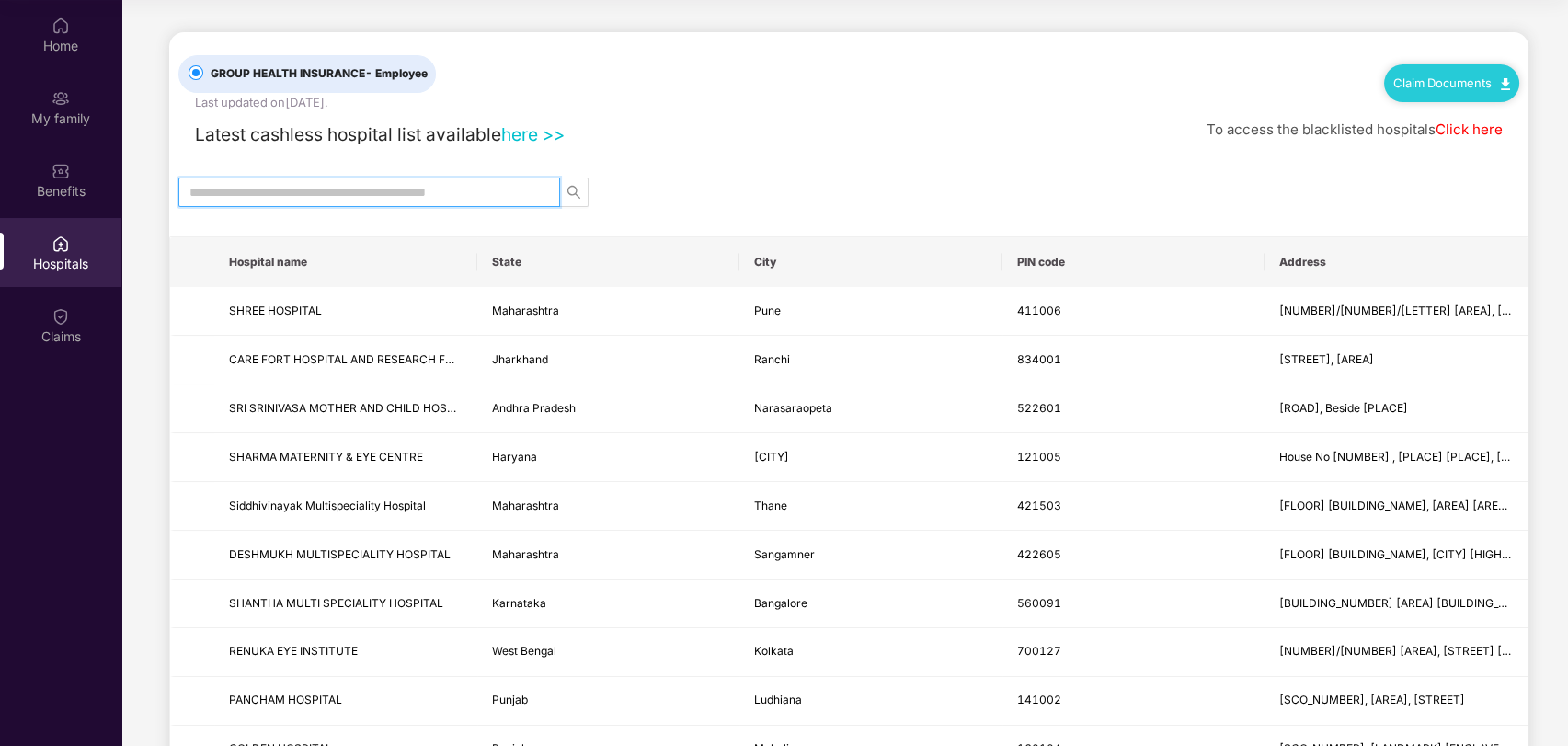 click at bounding box center (361, 192) 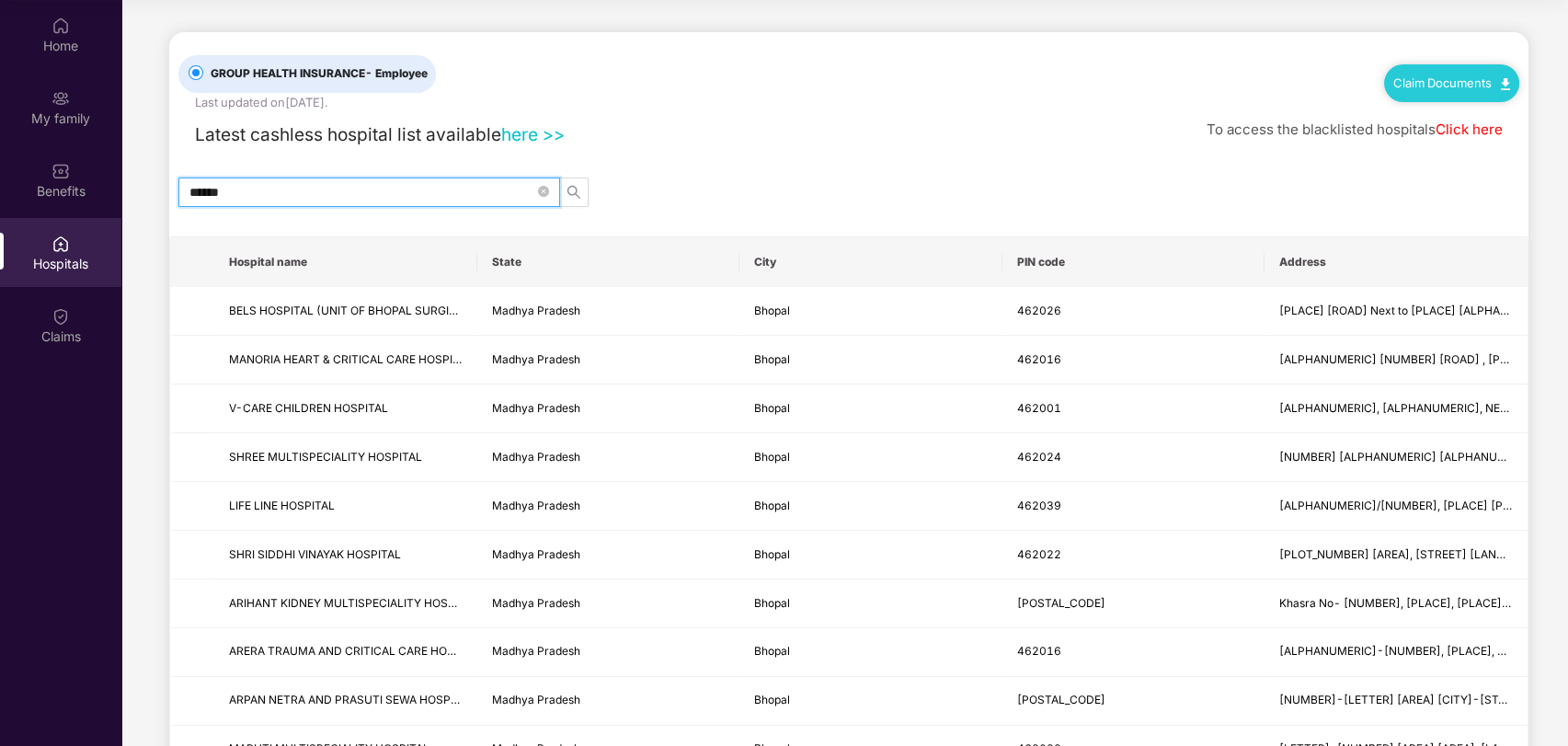 type on "******" 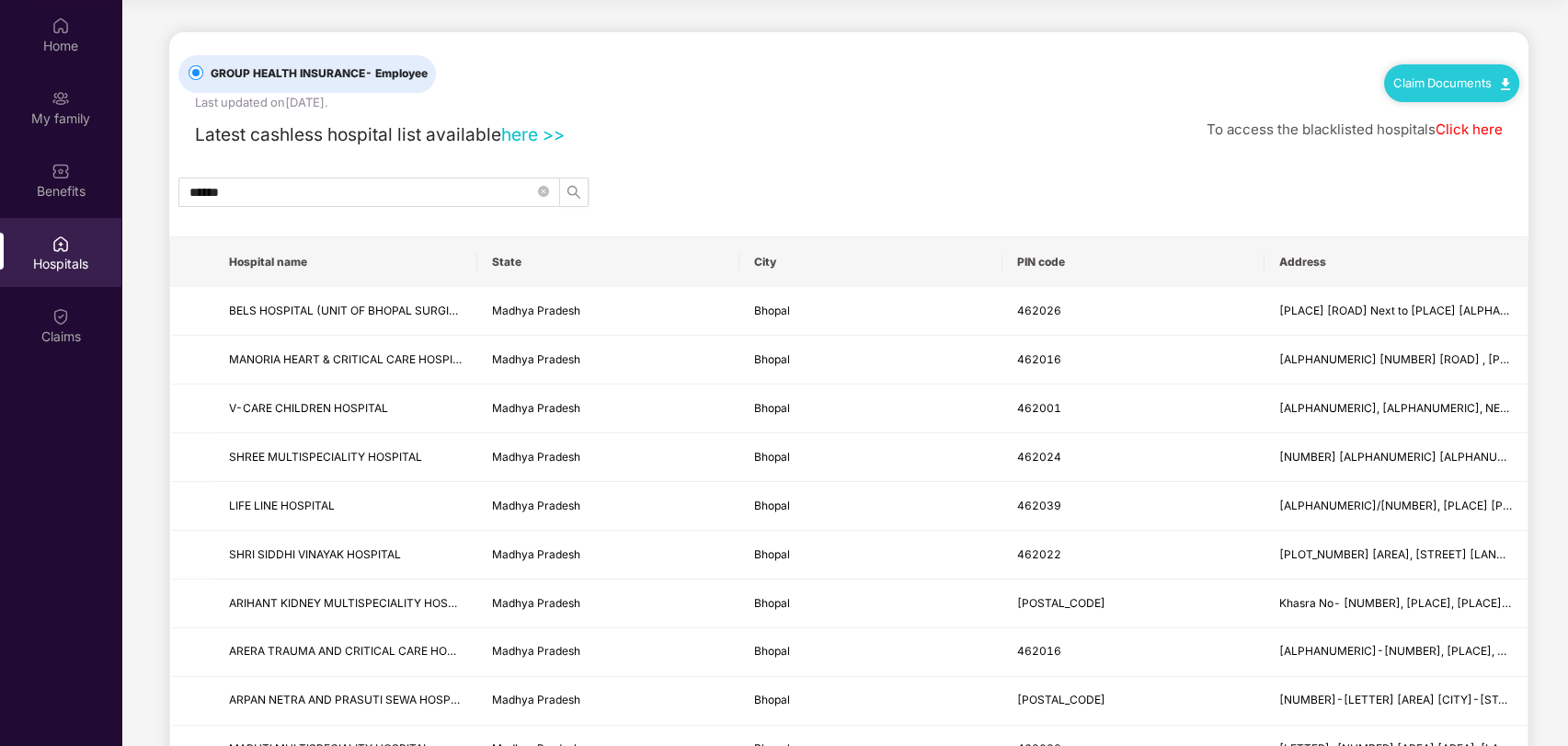 click on "[GROUP_HEALTH_INSURANCE_DETAILS] [EMPLOYEE] [LAST_UPDATED] [CLAIM_DOCUMENTS] [LATEST_CASHLESS_HOSPITAL_LIST] [BLACKLISTED_HOSPITALS] [HOSPITAL_NAME] [STATE] [CITY] [PIN_CODE] [ADDRESS] [HOSPITAL_NAME] [STATE] [CITY] [PIN_CODE] [ADDRESS] [HOSPITAL_NAME] [STATE] [CITY] [PIN_CODE] [ADDRESS] [HOSPITAL_NAME] [STATE] [CITY] [PIN_CODE] [ADDRESS] [HOSPITAL_NAME] [STATE] [CITY] [PIN_CODE] [ADDRESS] [HOSPITAL_NAME] [STATE] [CITY] [PIN_CODE] [ADDRESS] [HOSPITAL_NAME] [STATE] [CITY] [PIN_CODE] [ADDRESS] [HOSPITAL_NAME] [STATE] [CITY] [PIN_CODE] [ADDRESS]" at bounding box center [849, 1417] 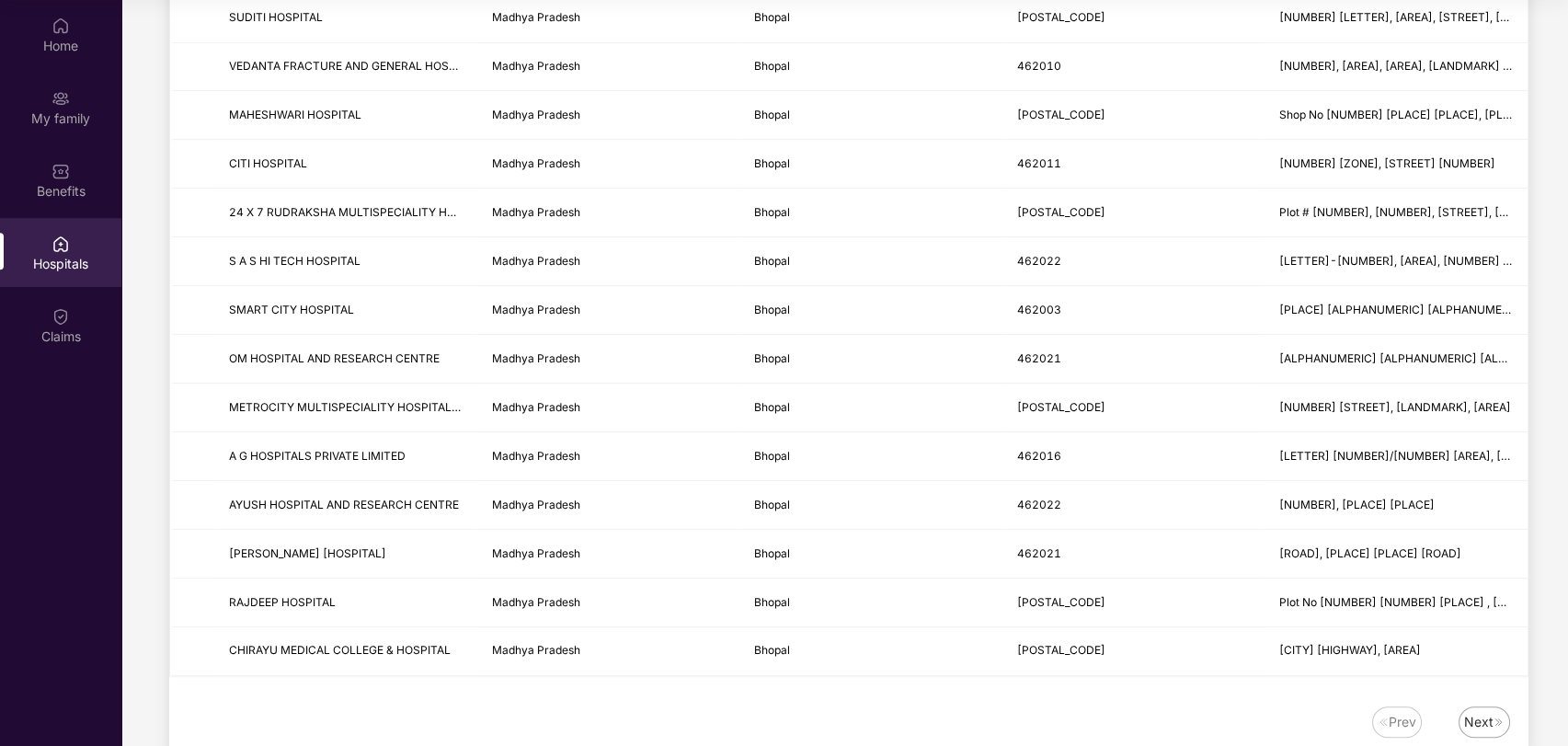 scroll, scrollTop: 2088, scrollLeft: 0, axis: vertical 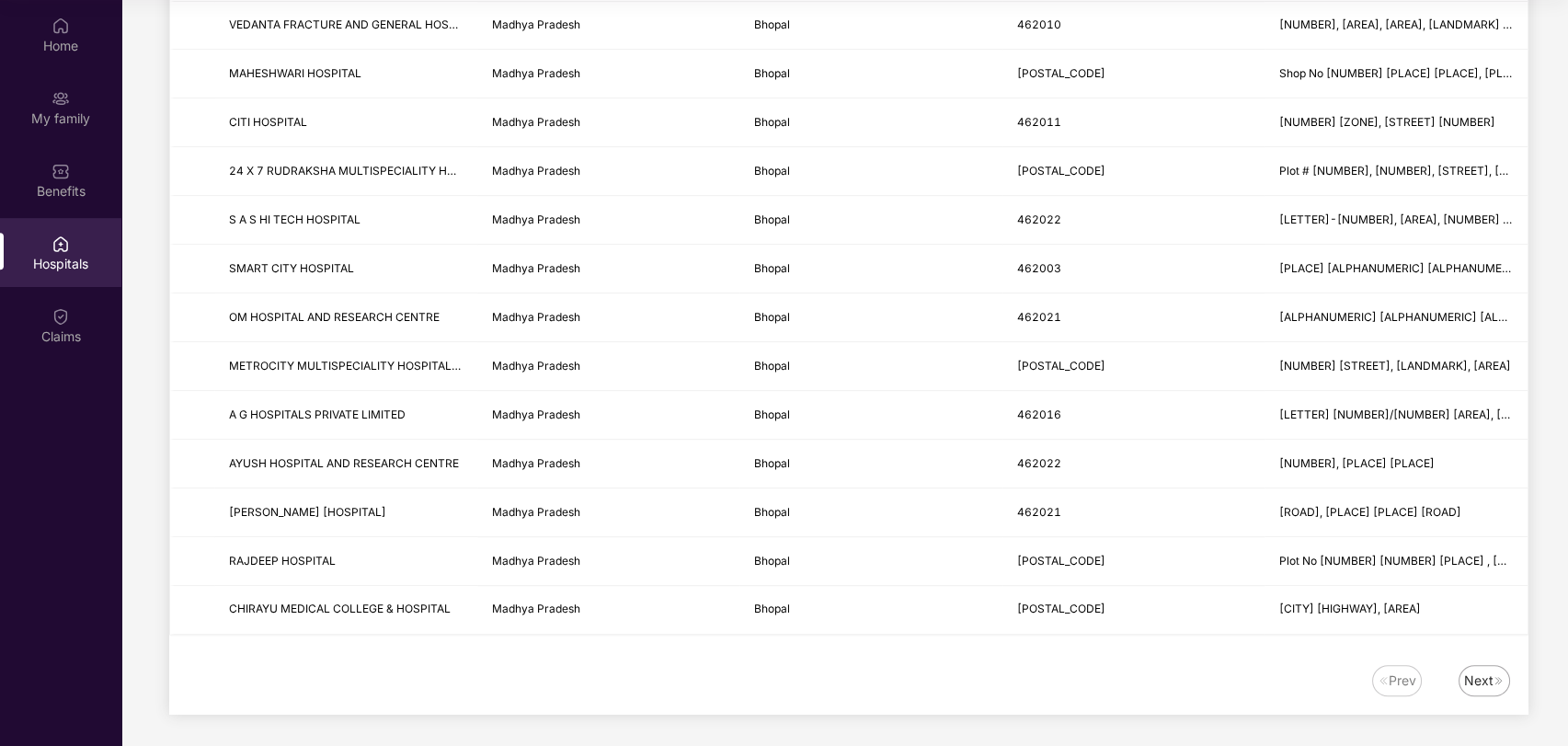 click on "Next" at bounding box center [1479, 681] 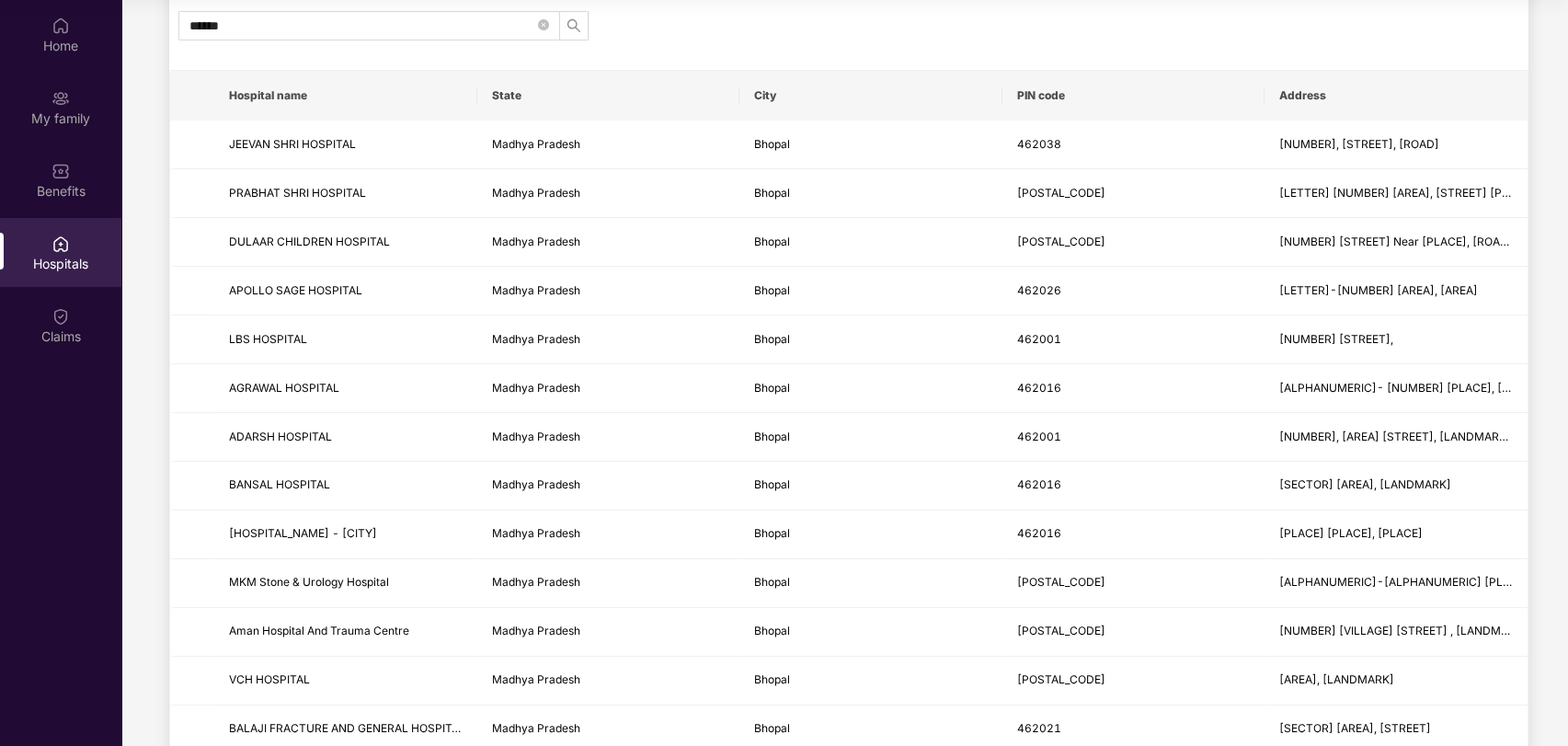scroll, scrollTop: 5, scrollLeft: 0, axis: vertical 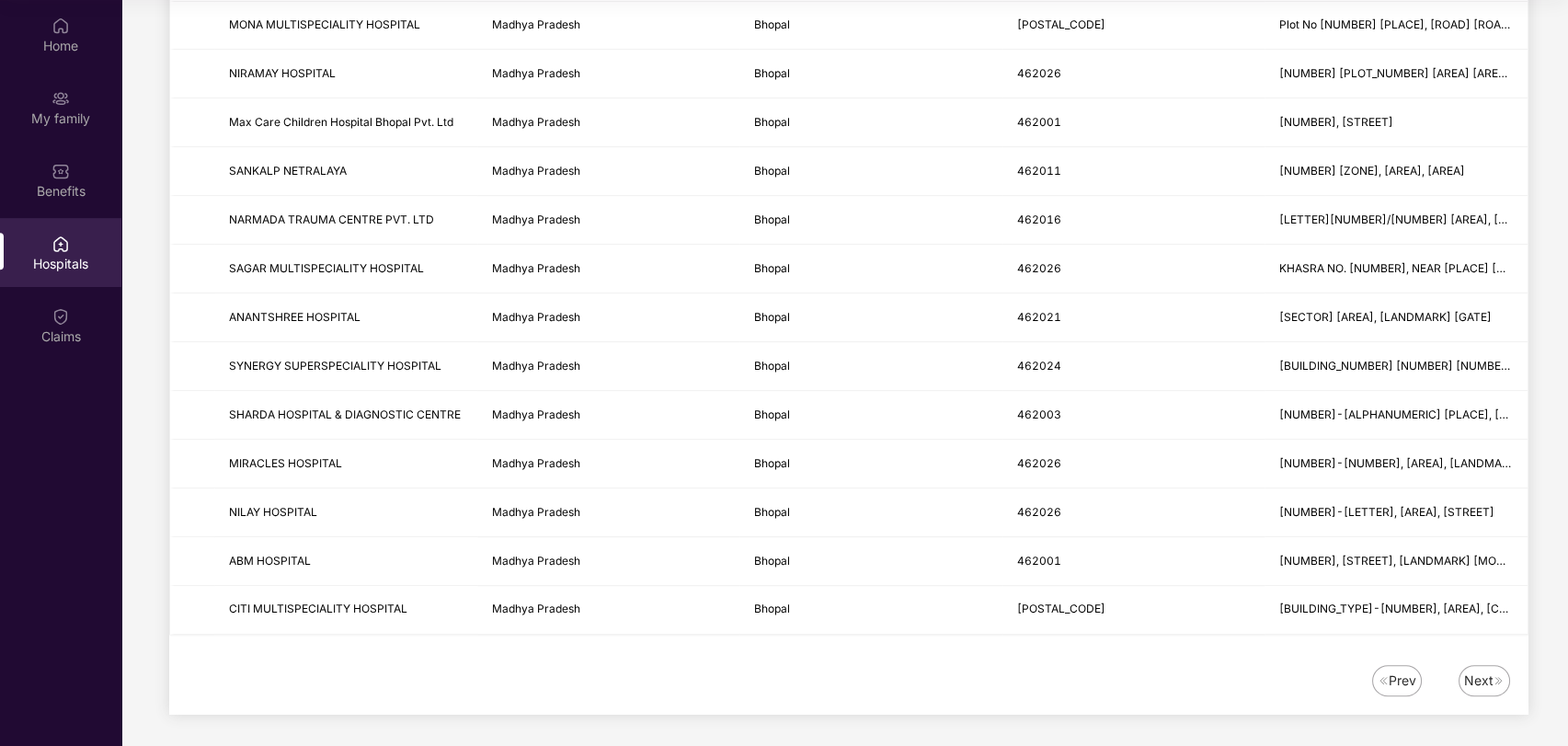click on "Next" at bounding box center [1479, 681] 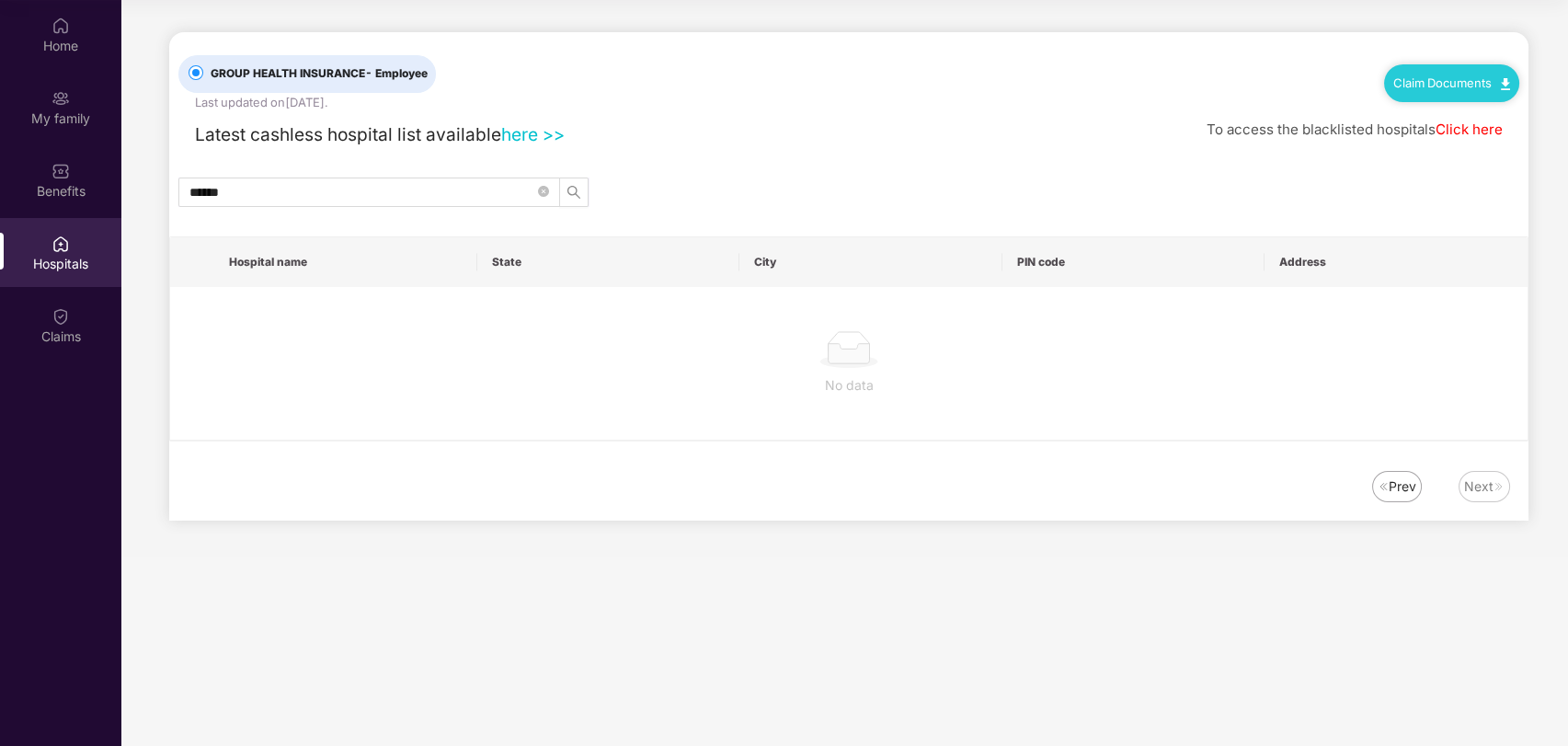 scroll, scrollTop: 0, scrollLeft: 0, axis: both 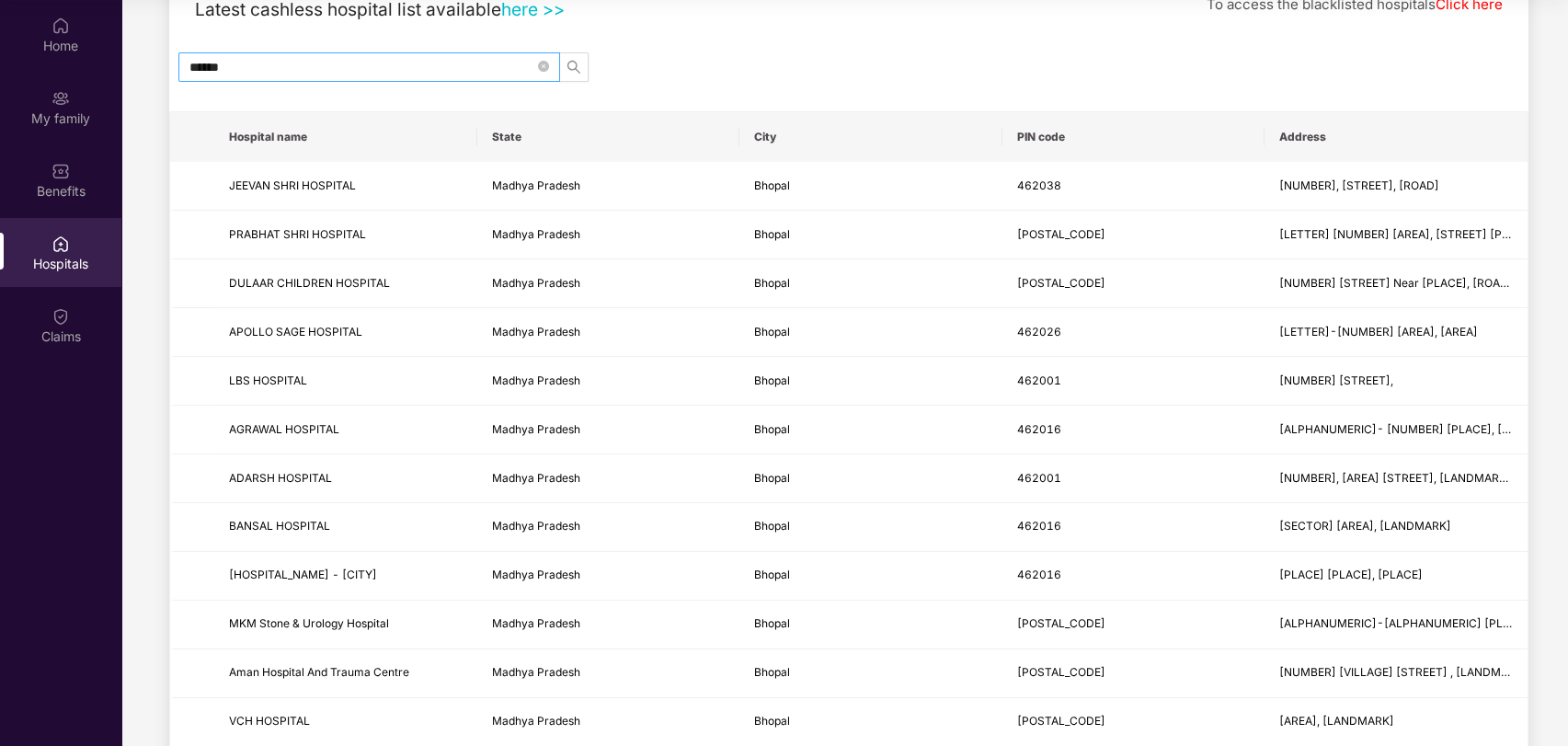 click on "******" at bounding box center [369, 67] 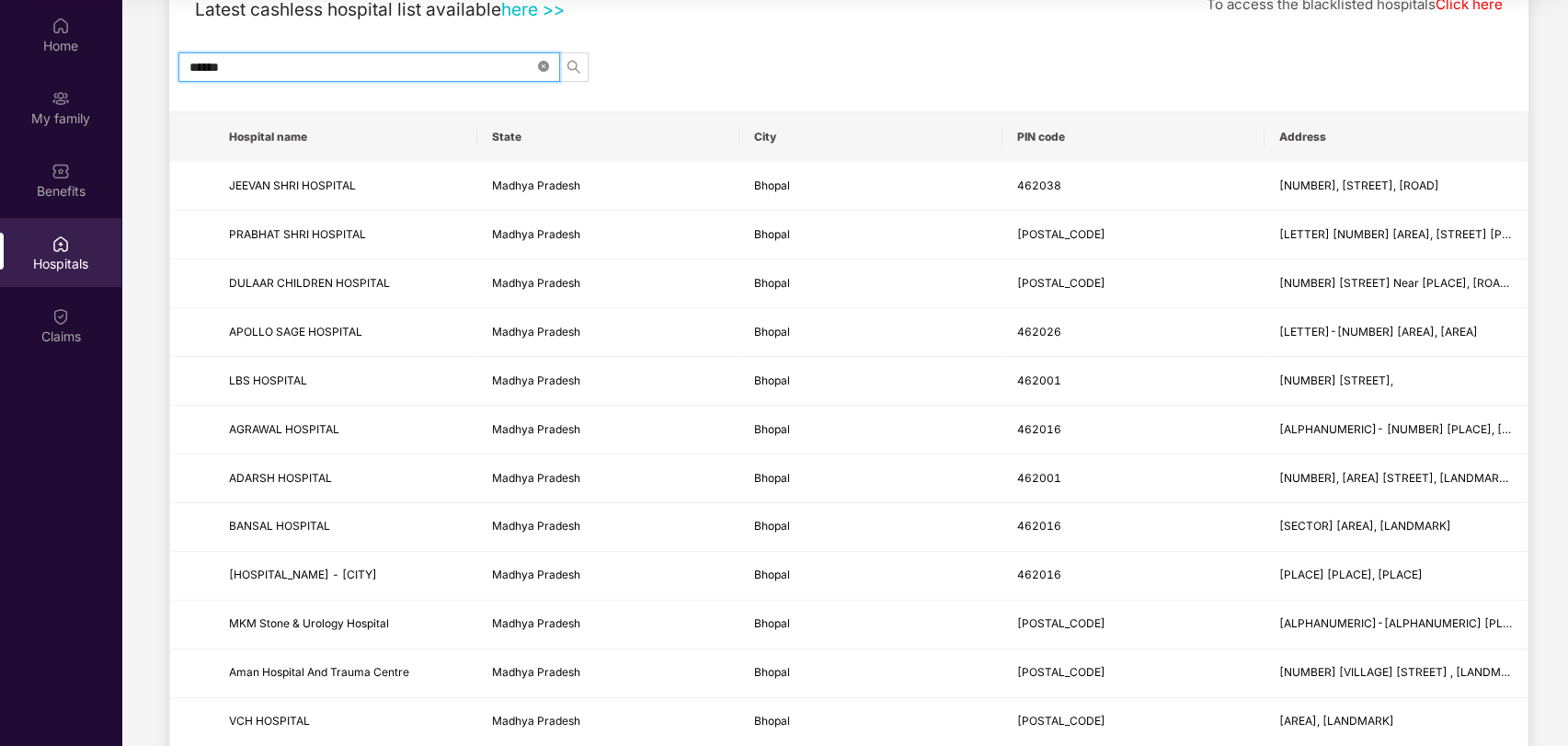 click 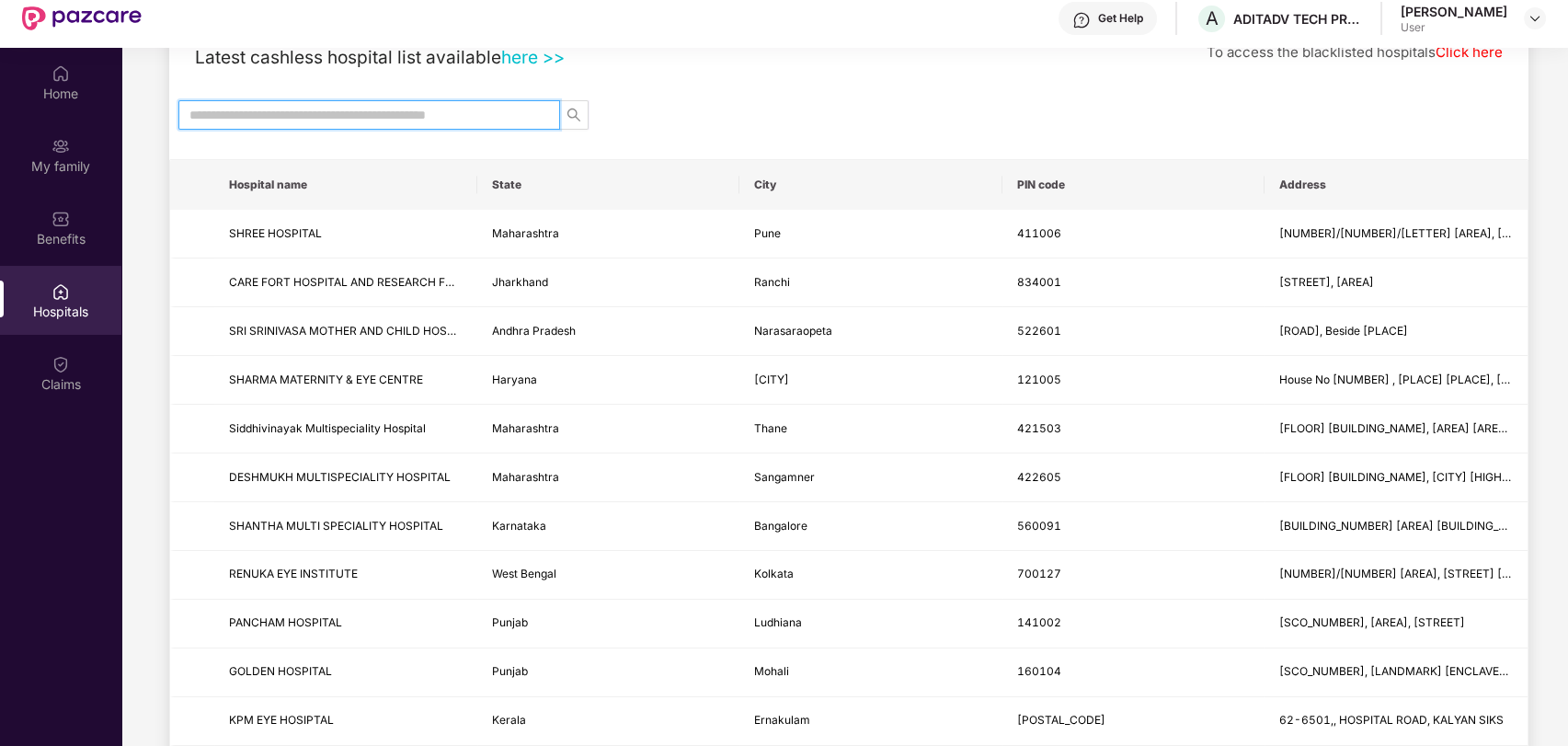 scroll, scrollTop: 52, scrollLeft: 0, axis: vertical 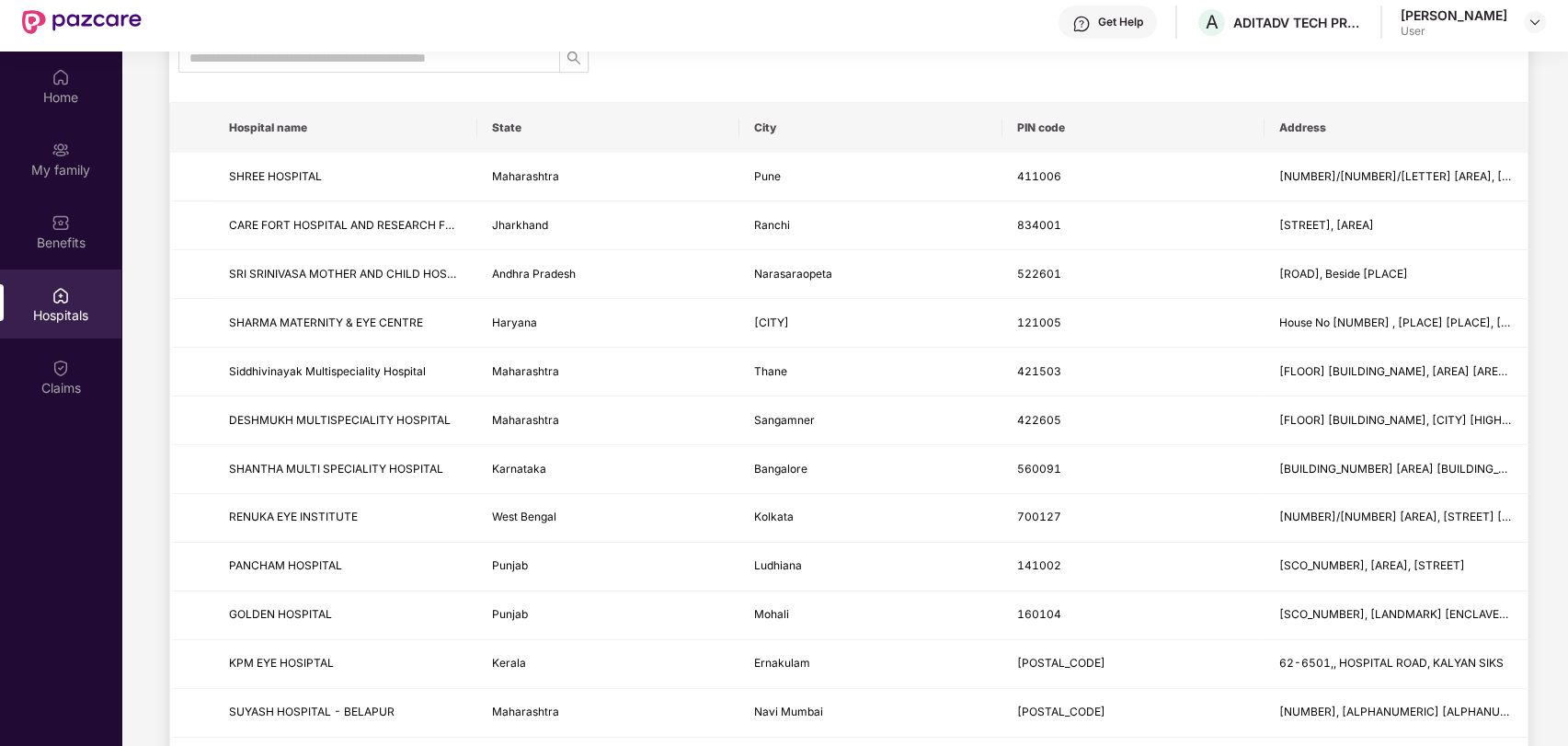 drag, startPoint x: 1563, startPoint y: 248, endPoint x: 1559, endPoint y: 313, distance: 65.122961 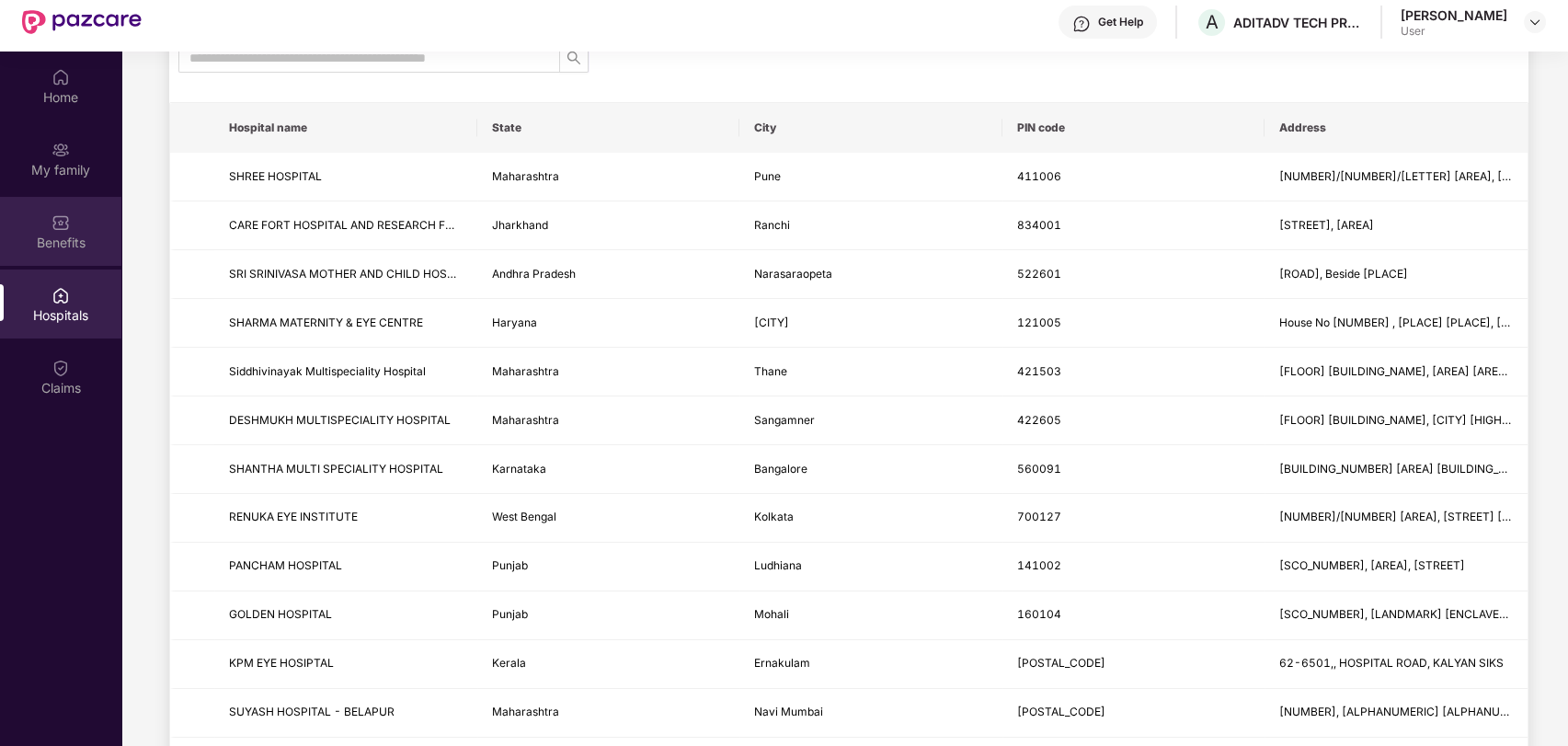 click on "Benefits" at bounding box center (61, 231) 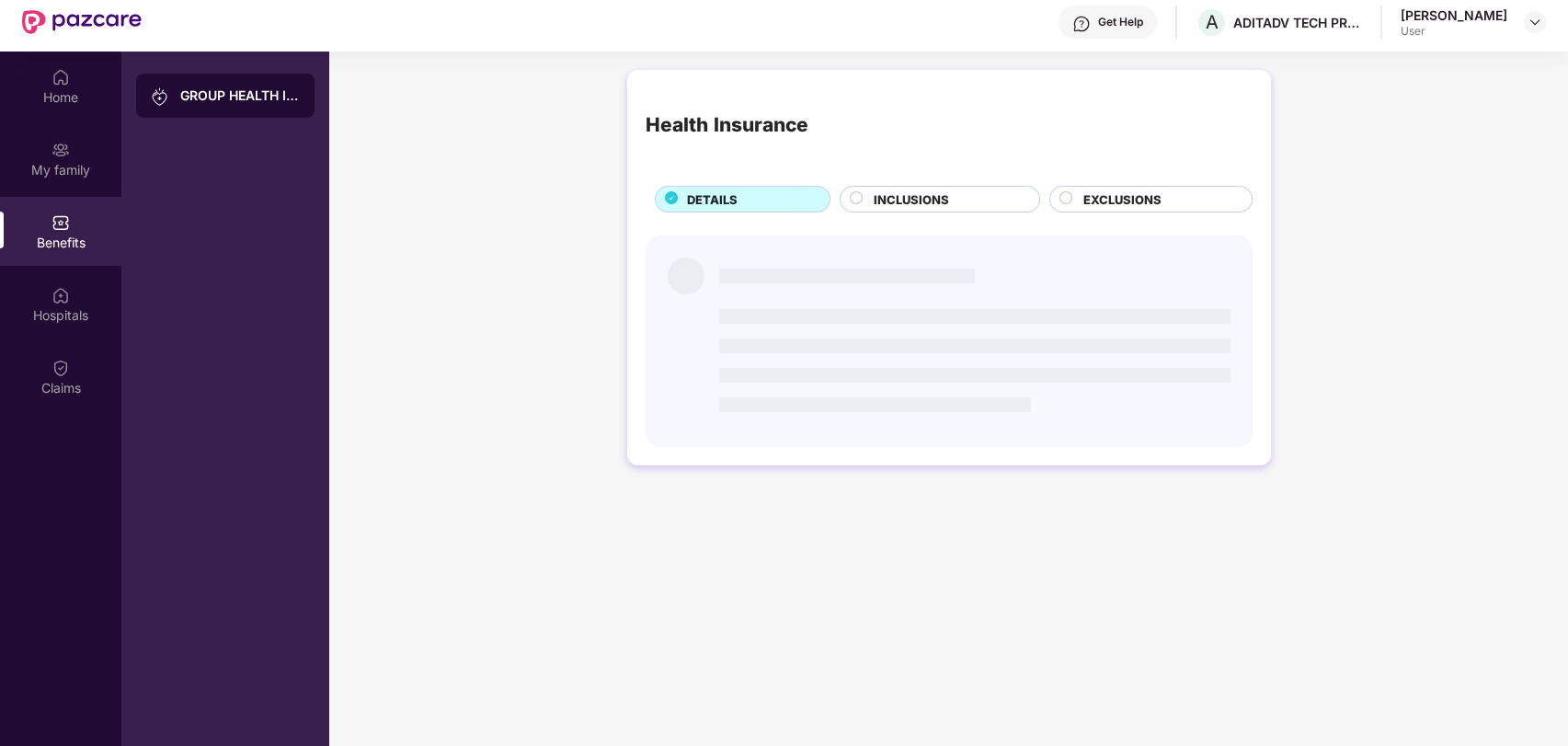 scroll, scrollTop: 0, scrollLeft: 0, axis: both 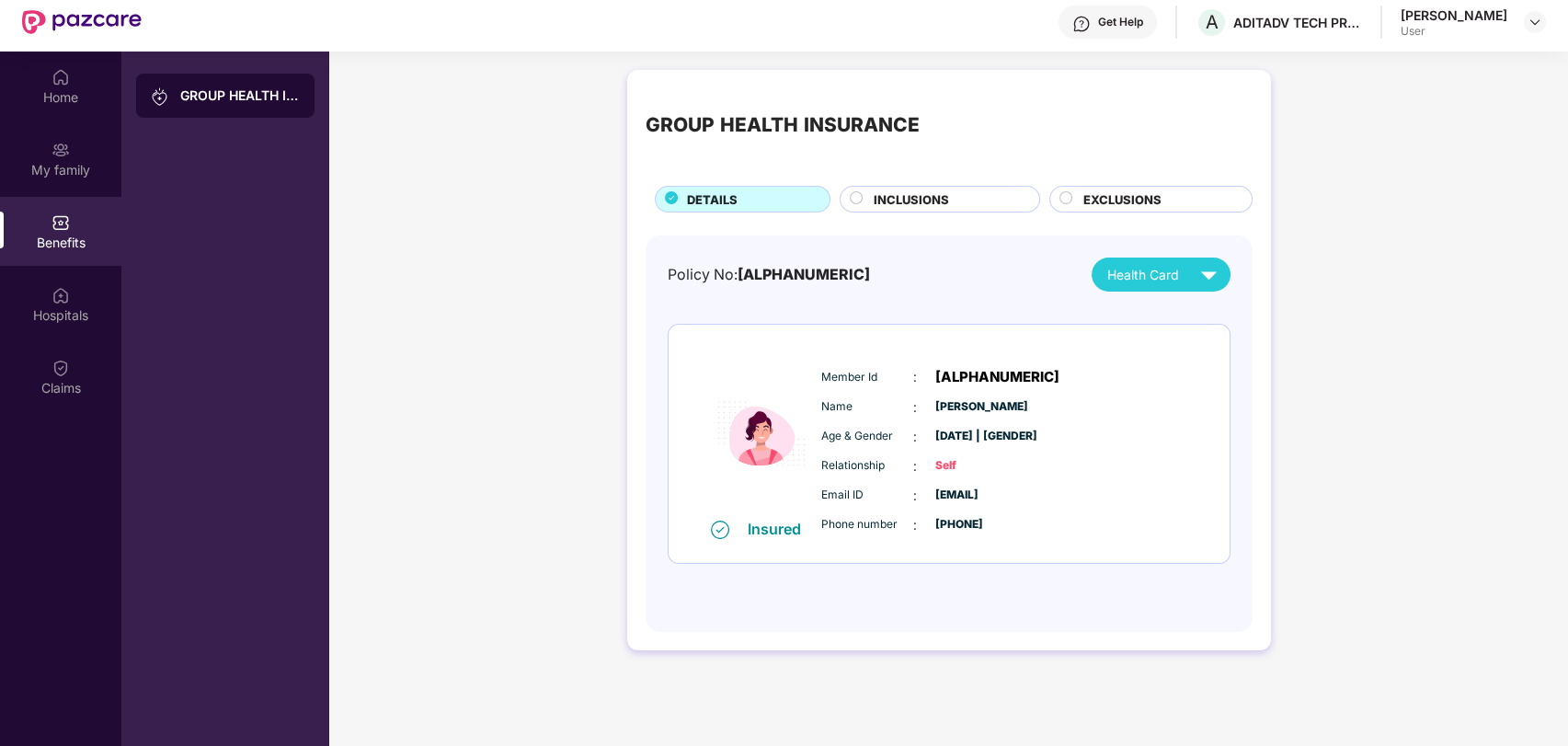 click on "INCLUSIONS" at bounding box center [911, 200] 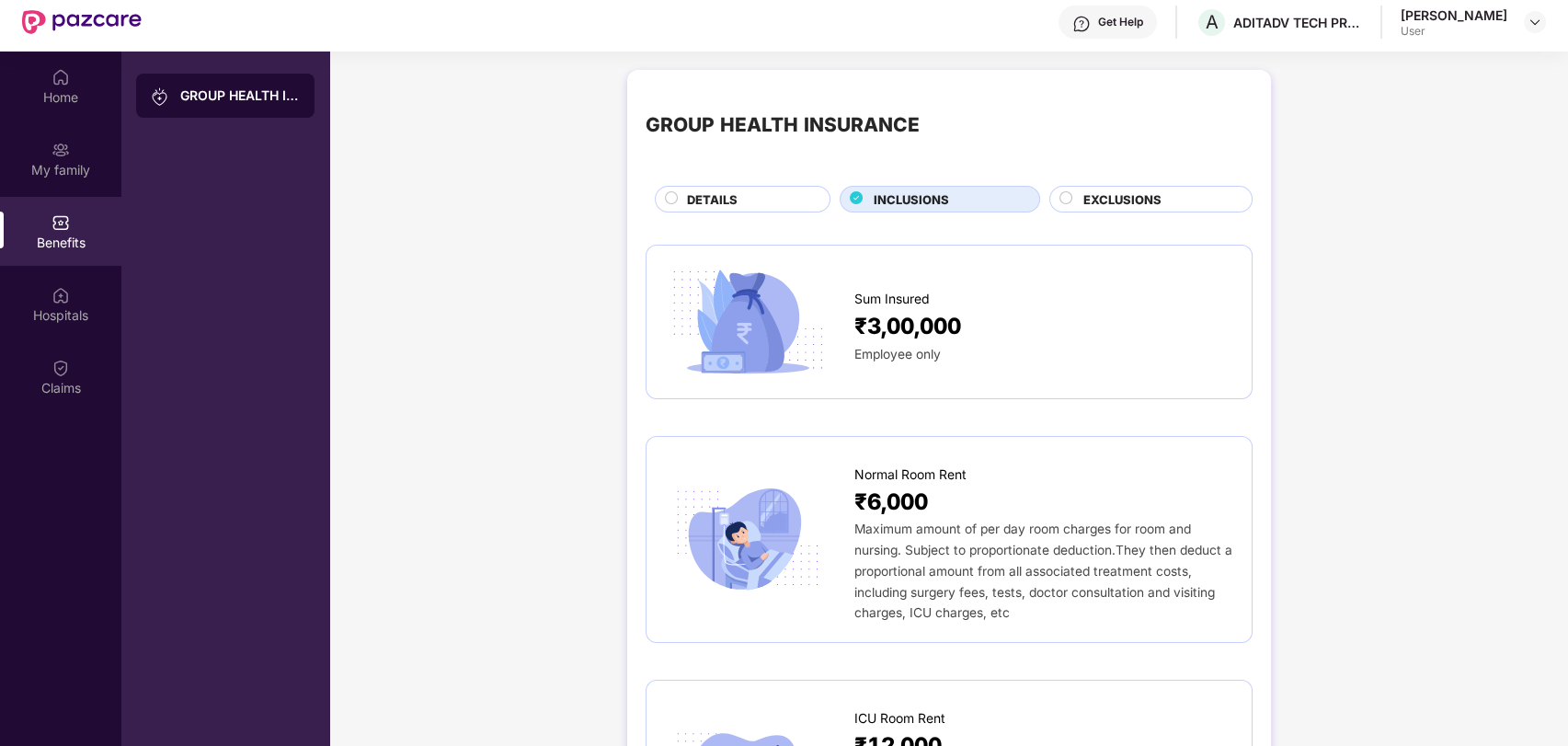 click on "DETAILS" at bounding box center [742, 199] 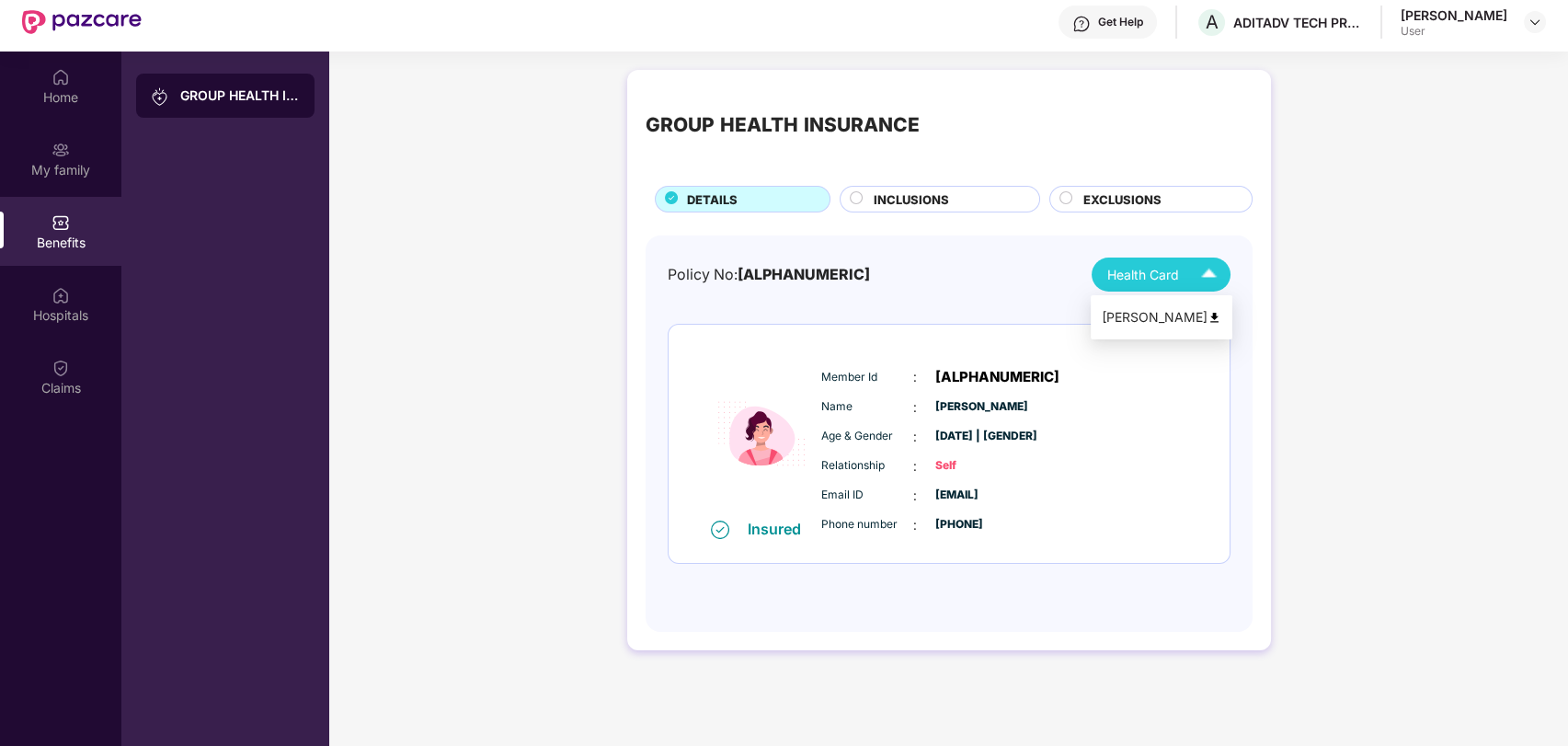 click on "Health Card" at bounding box center [1166, 274] 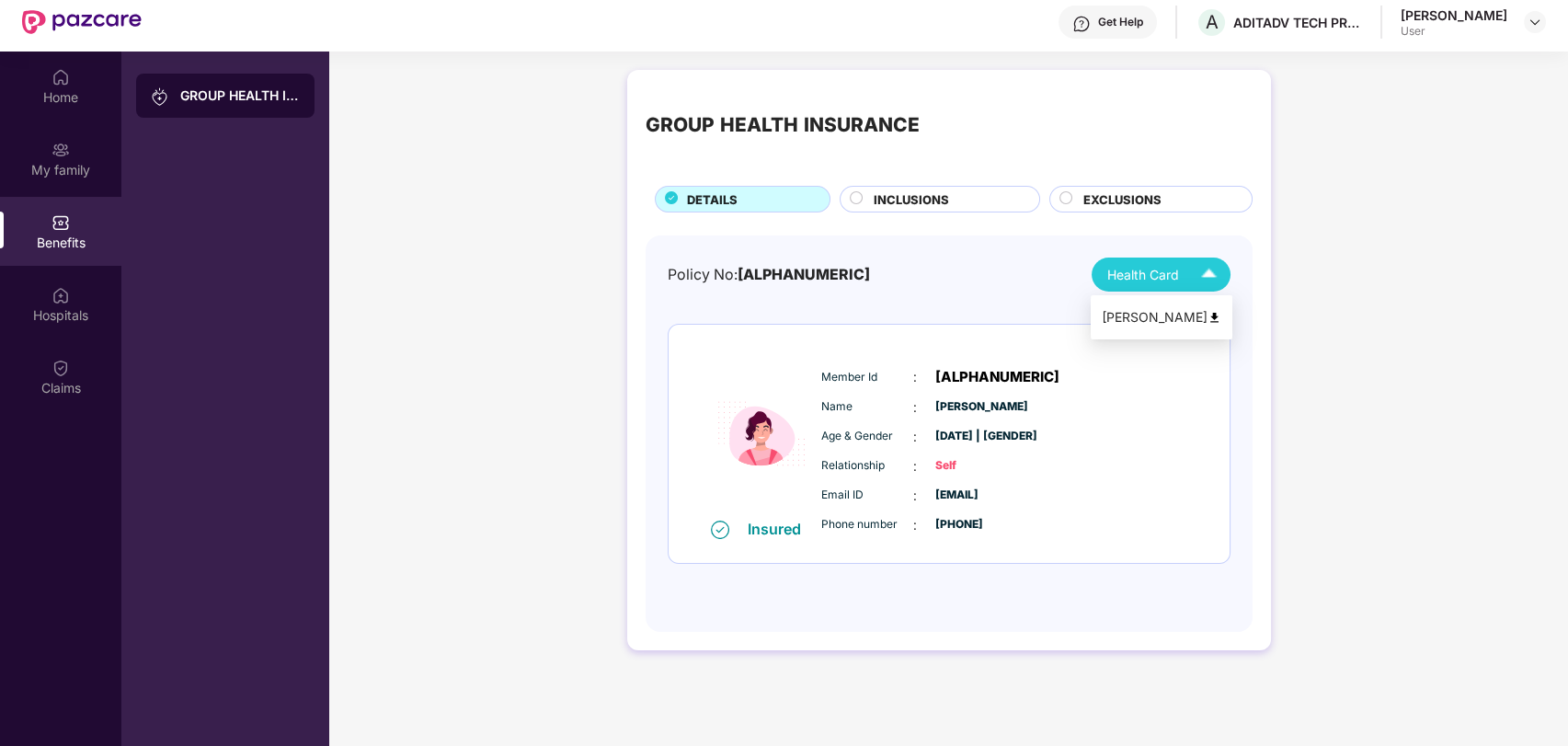 click on "[PERSON_NAME]" at bounding box center [1162, 317] 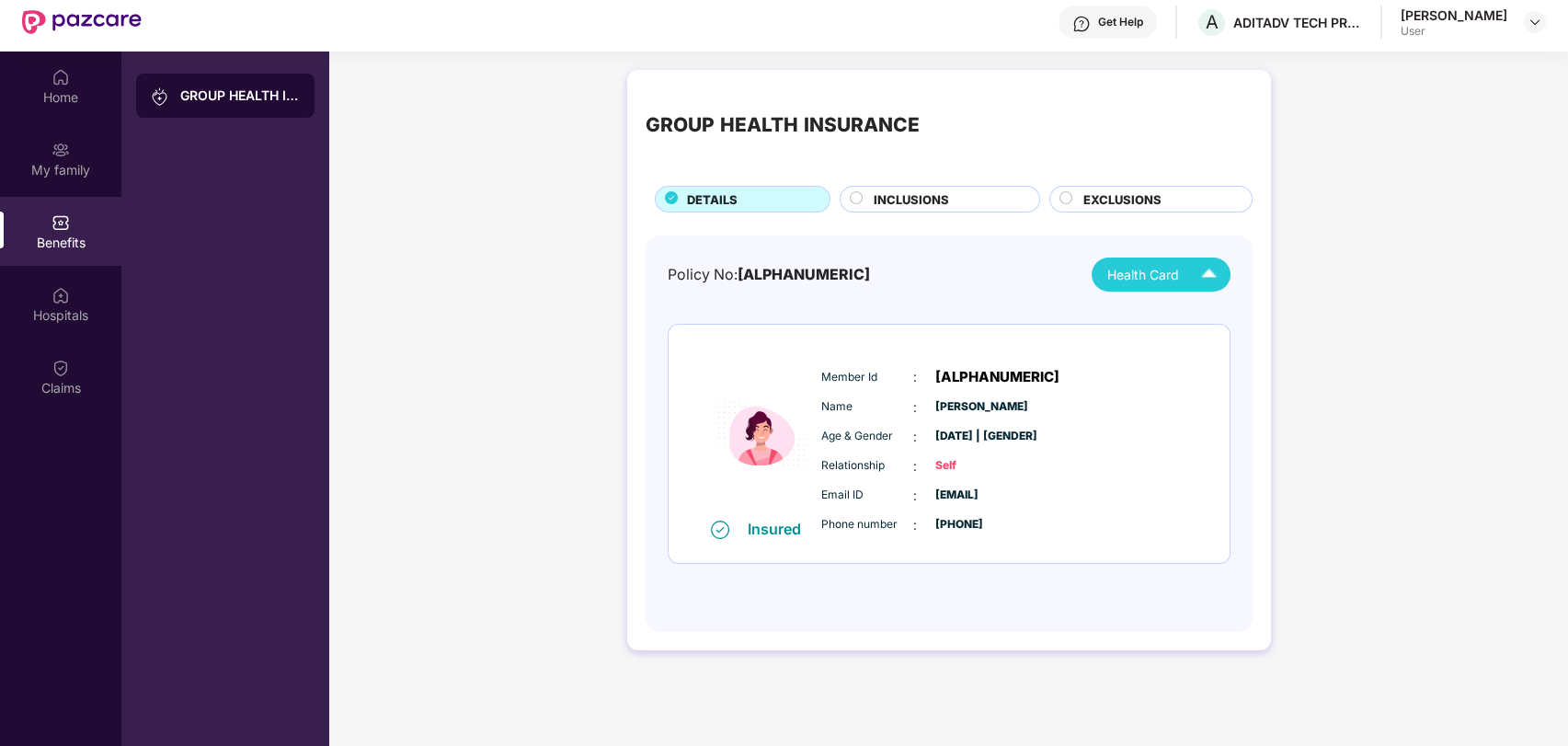 click on "INCLUSIONS" at bounding box center [911, 200] 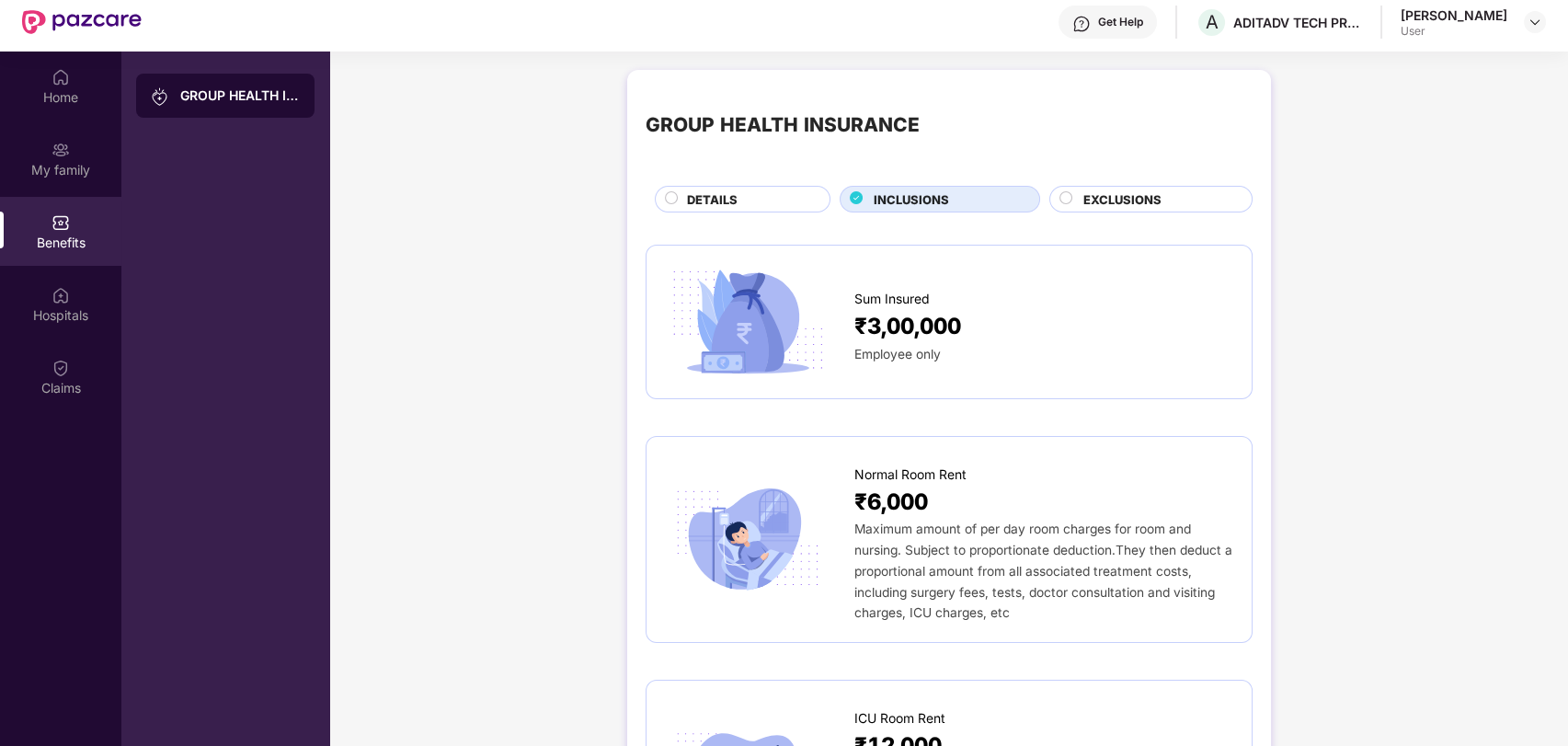 scroll, scrollTop: 103, scrollLeft: 0, axis: vertical 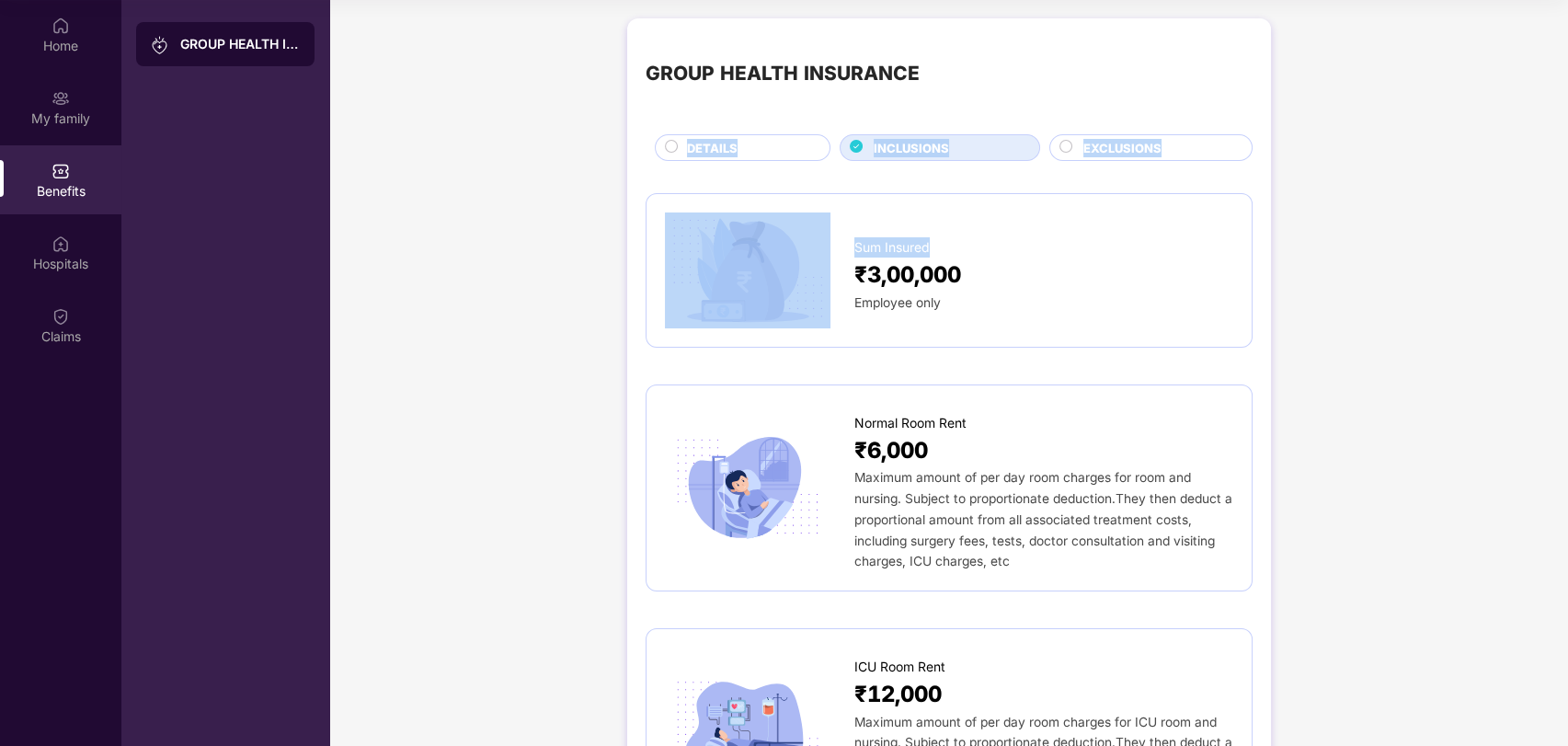 drag, startPoint x: 1565, startPoint y: 108, endPoint x: 1568, endPoint y: 201, distance: 93.04837 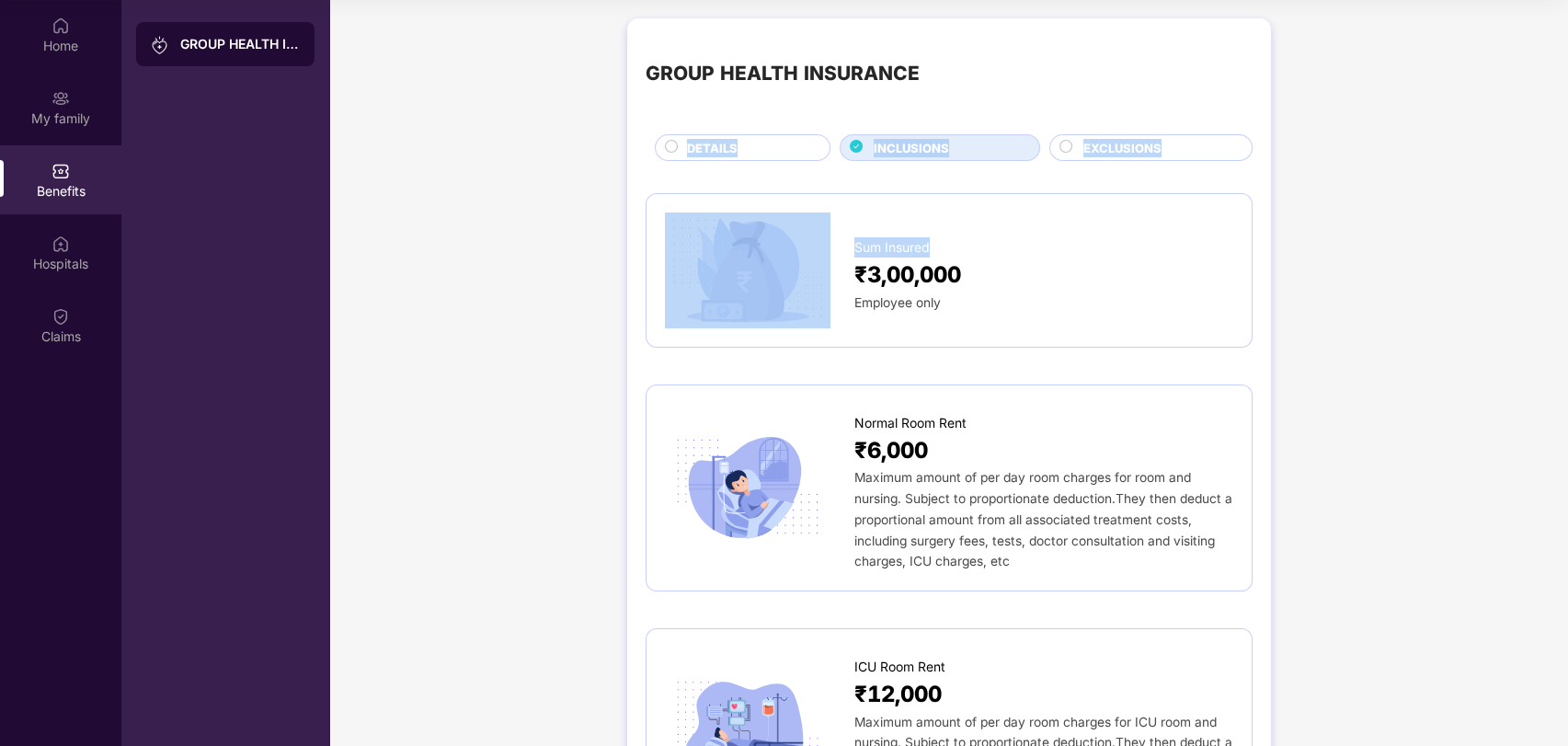 click on "[GROUP_HEALTH_INSURANCE_DETAILS] [SUM_INSURED] [EMPLOYEE_ONLY] [NORMAL_ROOM_RENT] [MAXIMUM_AMOUNT] [ICU_ROOM_RENT] [MAXIMUM_AMOUNT] [DISEASE_WISE_CAPPING] [APPLICABLE] [BELOW_MENTIONED_TREATMENTS] [COVERED_UNDER_POLICY] [PRE_HOSPITALIZATION] [MEDICAL_EXPENSES] [AMBULANCE] [DAY_CARE] [COVERED]" at bounding box center (948, 1907) 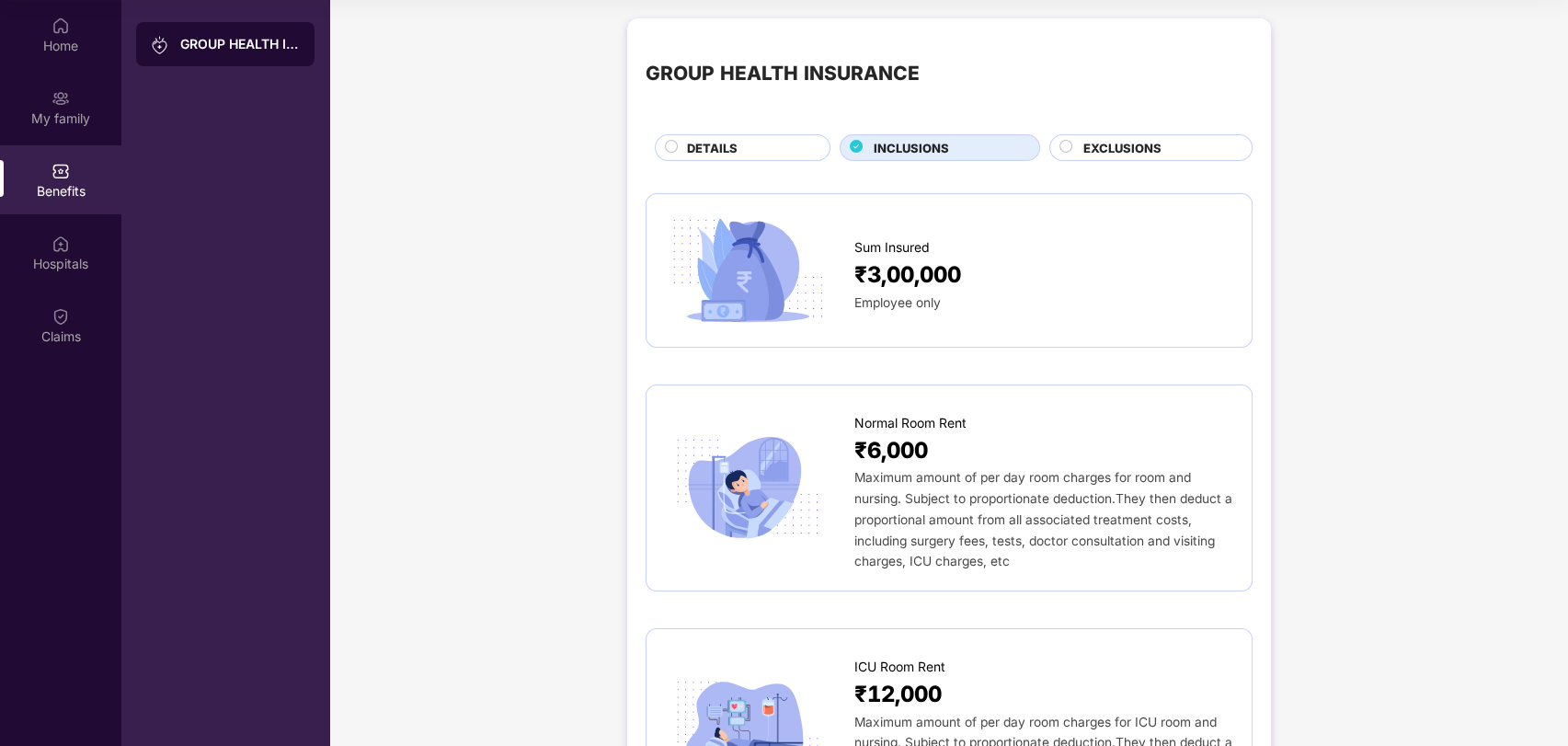 click on "[GROUP_HEALTH_INSURANCE_DETAILS] [SUM_INSURED] [EMPLOYEE_ONLY] [NORMAL_ROOM_RENT] [MAXIMUM_AMOUNT] [ICU_ROOM_RENT] [MAXIMUM_AMOUNT] [DISEASE_WISE_CAPPING] [APPLICABLE] [BELOW_MENTIONED_TREATMENTS] [COVERED_UNDER_POLICY] [PRE_HOSPITALIZATION] [MEDICAL_EXPENSES] [AMBULANCE] [DAY_CARE] [COVERED]" at bounding box center [948, 1907] 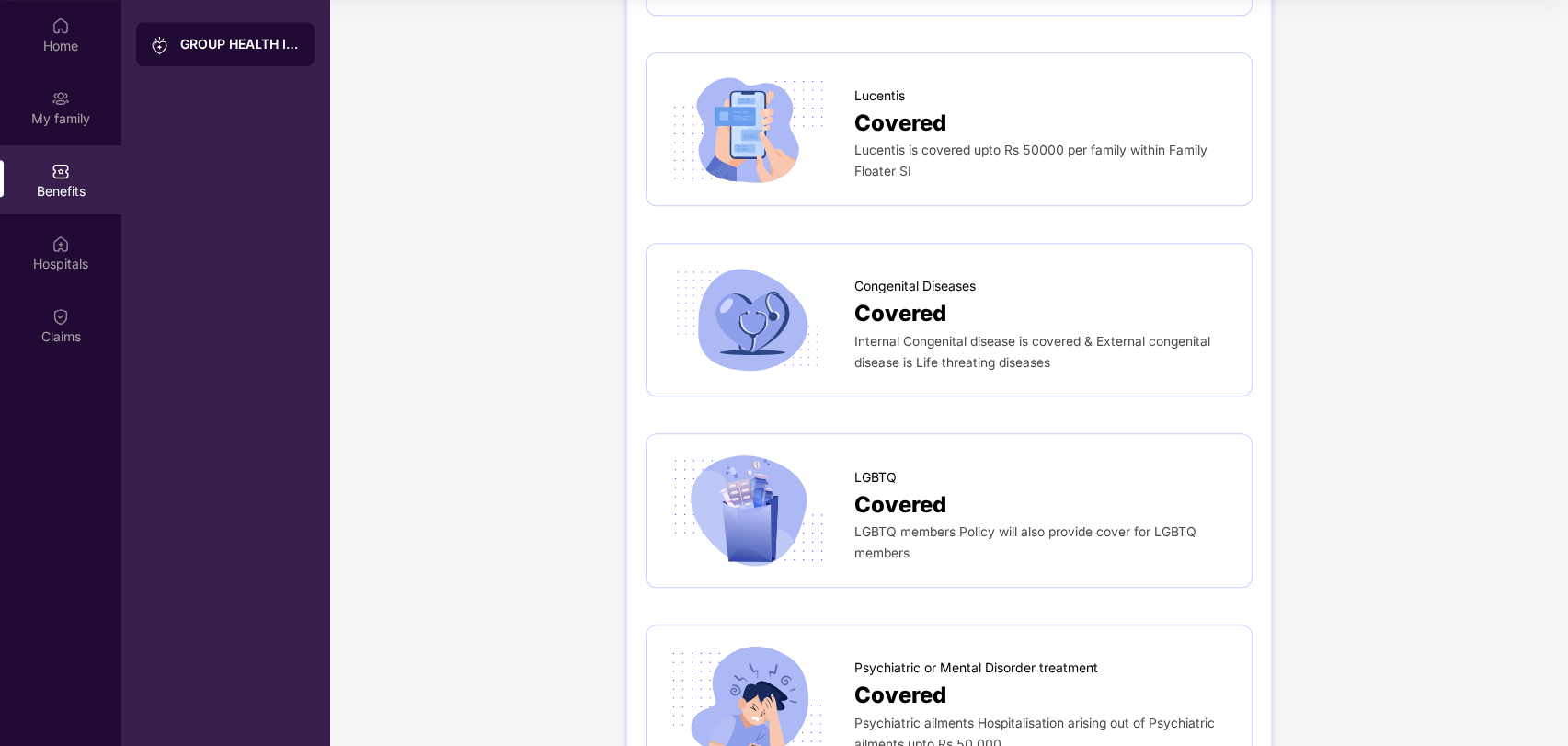 scroll, scrollTop: 2780, scrollLeft: 0, axis: vertical 